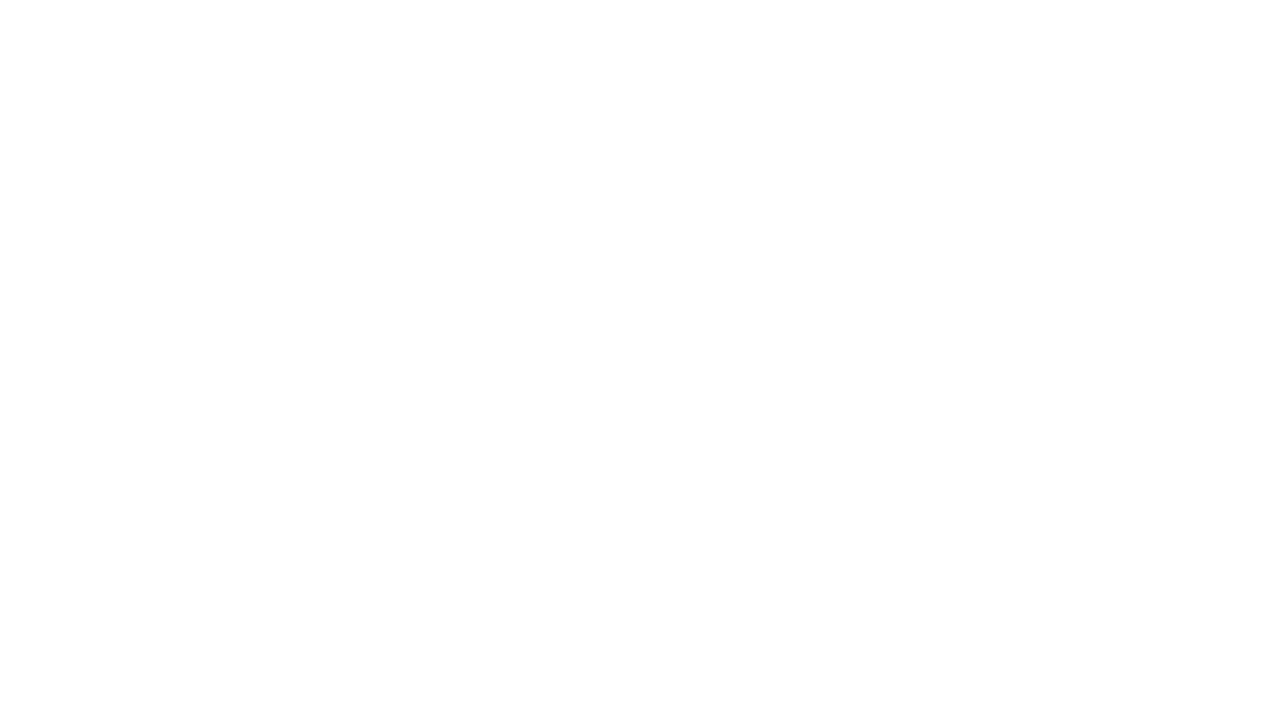 scroll, scrollTop: 0, scrollLeft: 0, axis: both 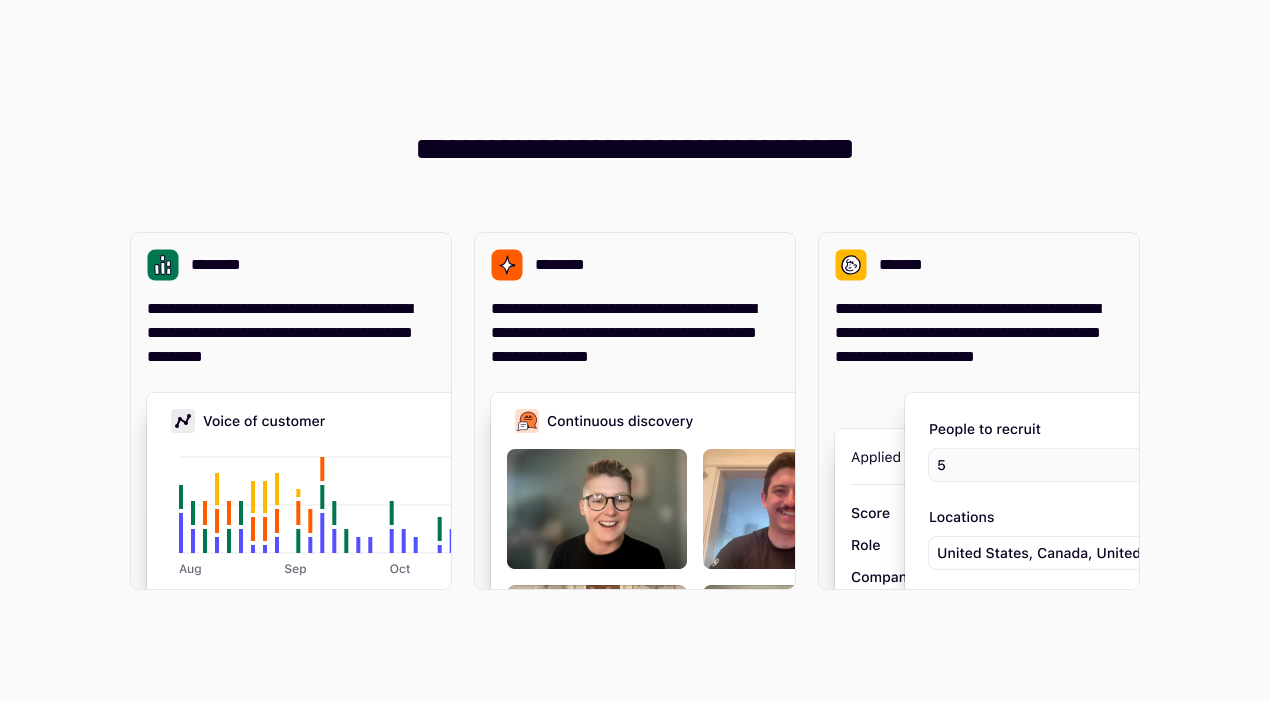 click on "**********" at bounding box center (635, 350) 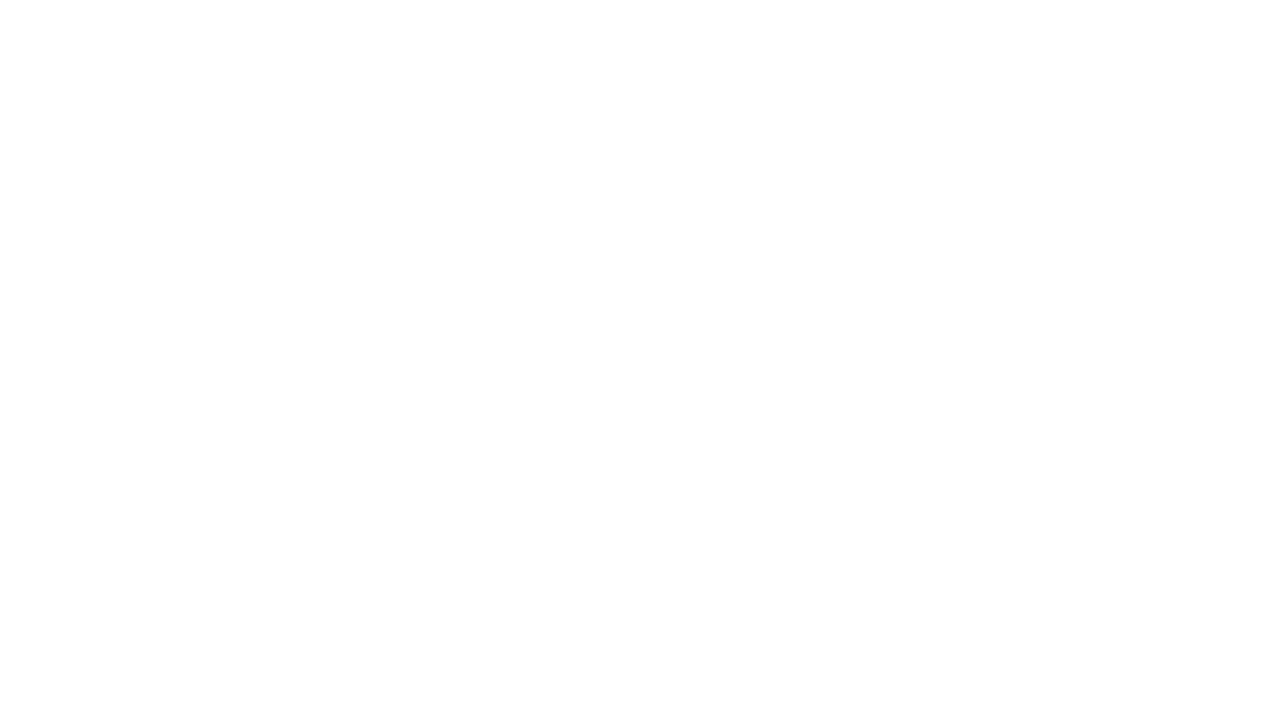 scroll, scrollTop: 0, scrollLeft: 0, axis: both 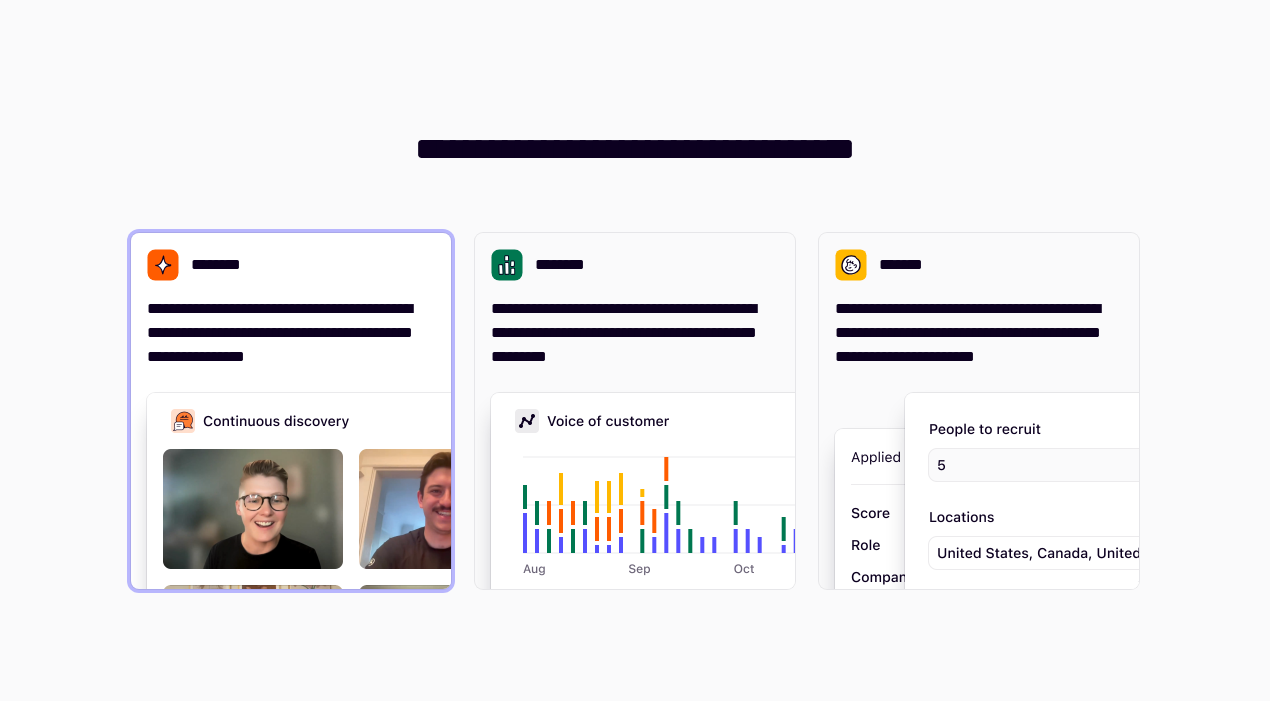 click on "**********" at bounding box center [291, 411] 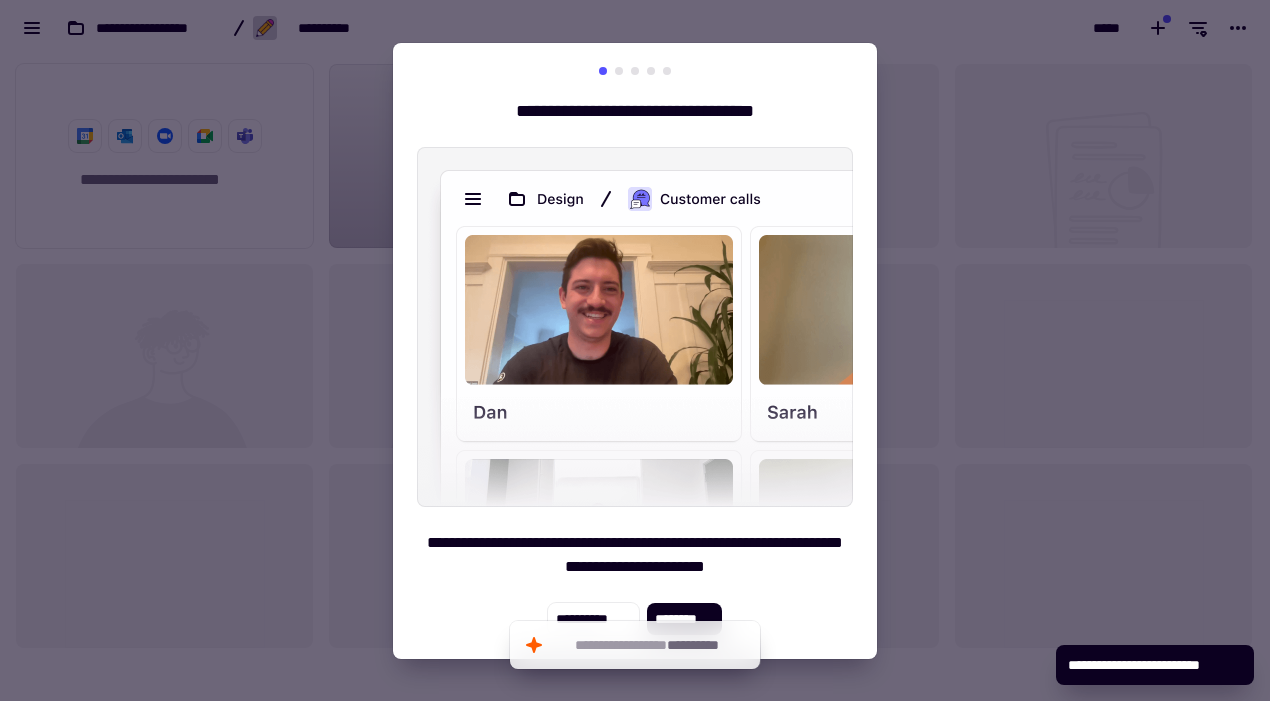 scroll, scrollTop: 1, scrollLeft: 1, axis: both 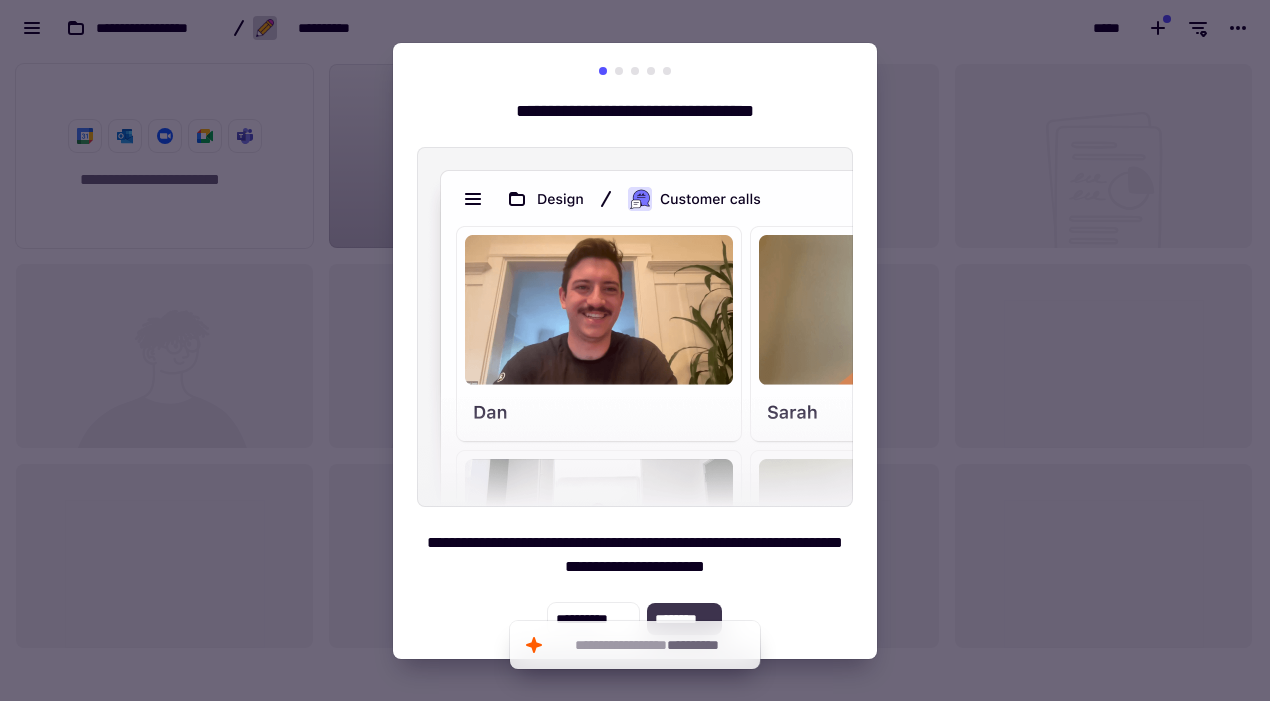 click on "********" 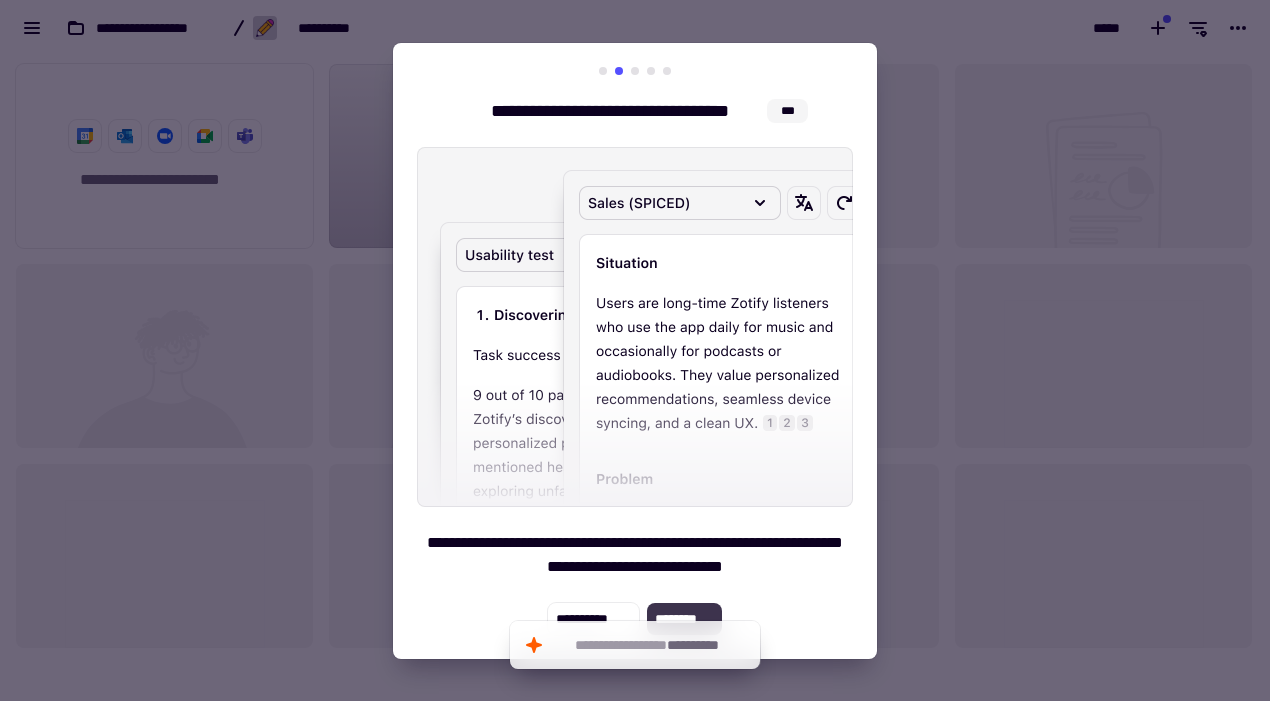 click on "********" 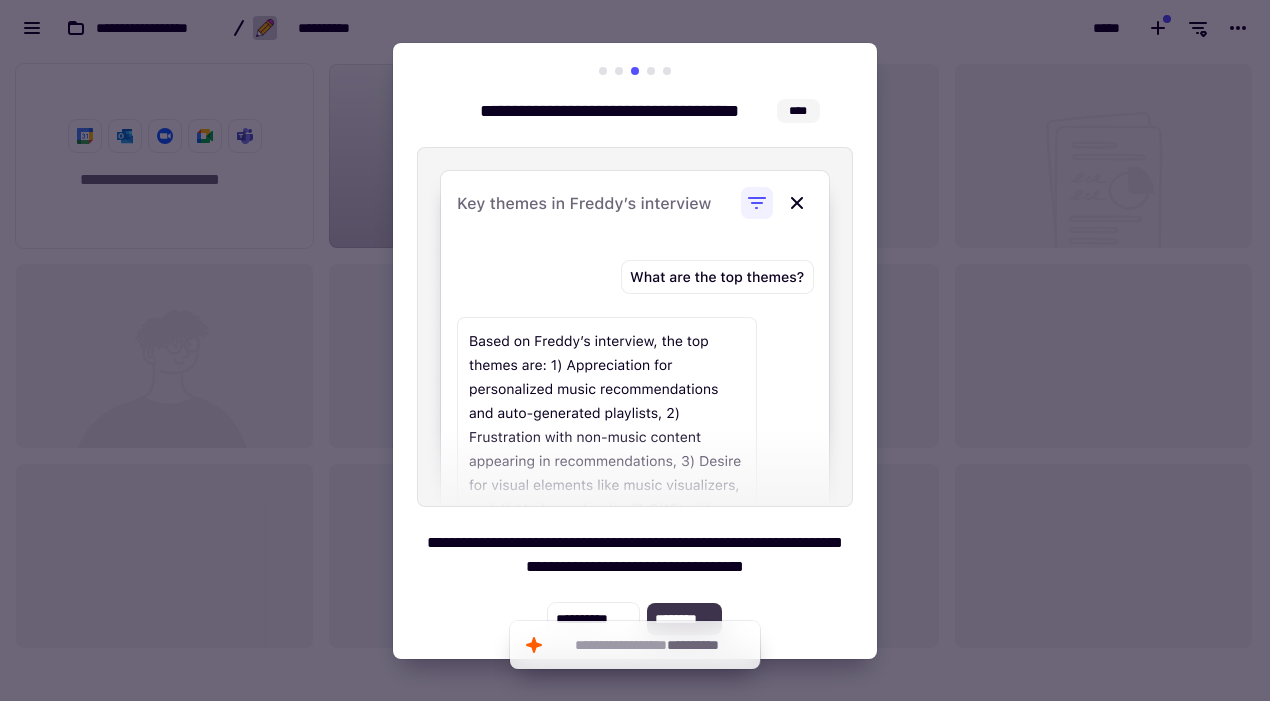 click on "********" 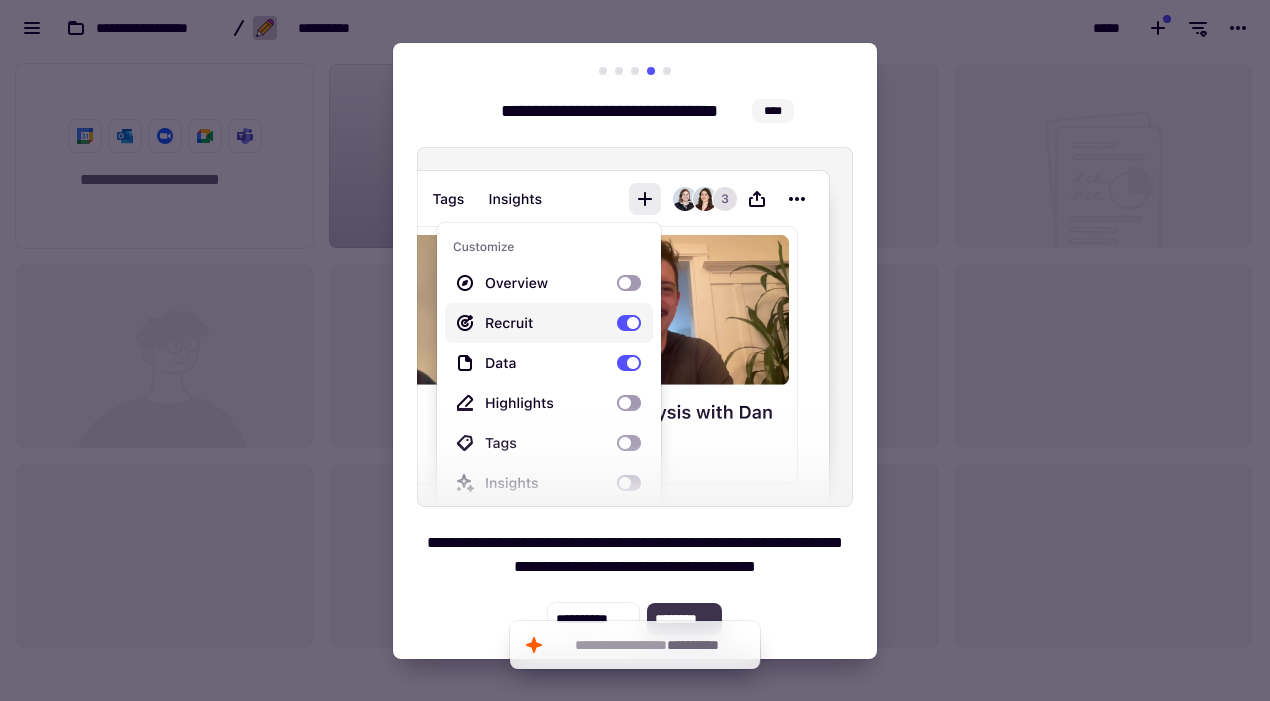 click on "********" 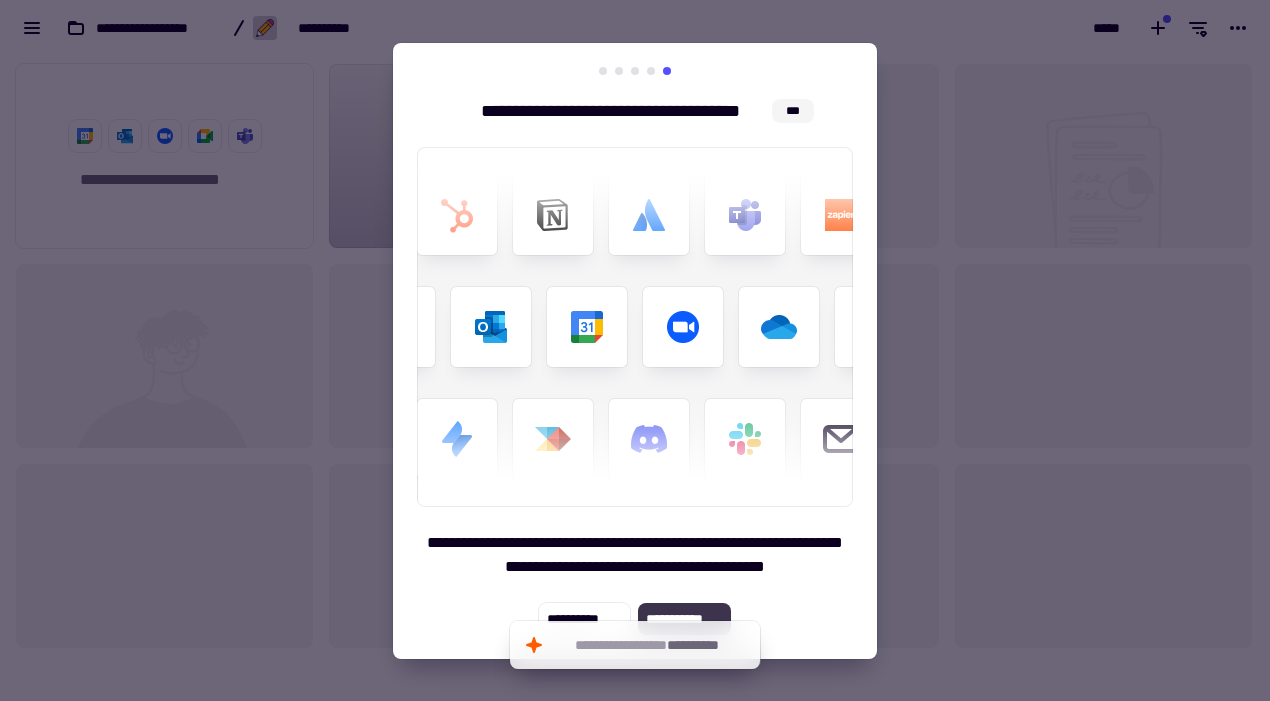click on "**********" 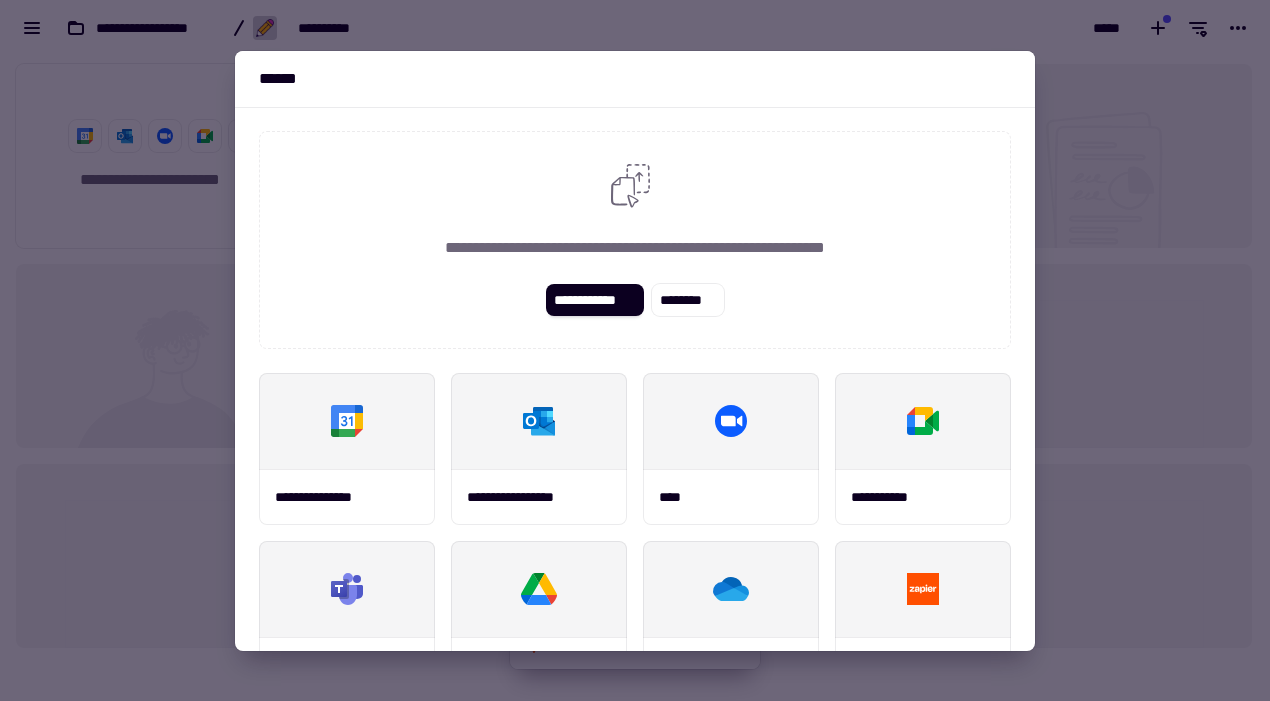 click on "**********" at bounding box center (635, 240) 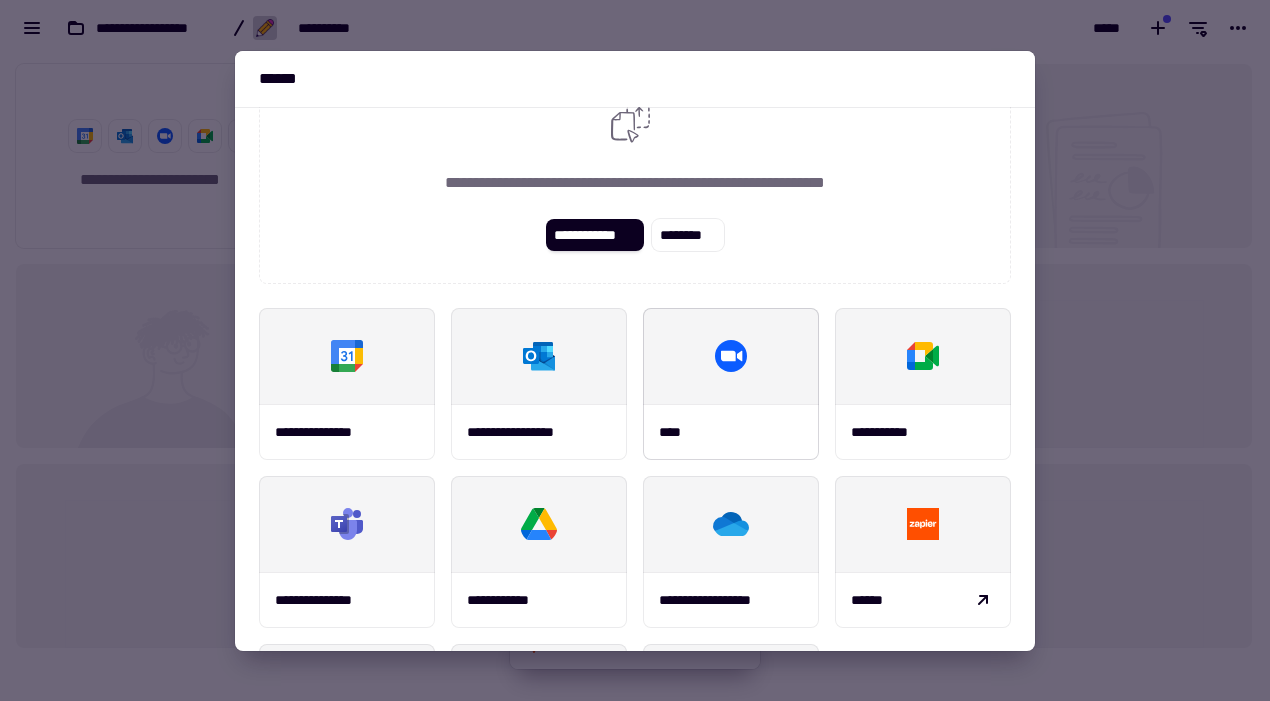 scroll, scrollTop: 0, scrollLeft: 0, axis: both 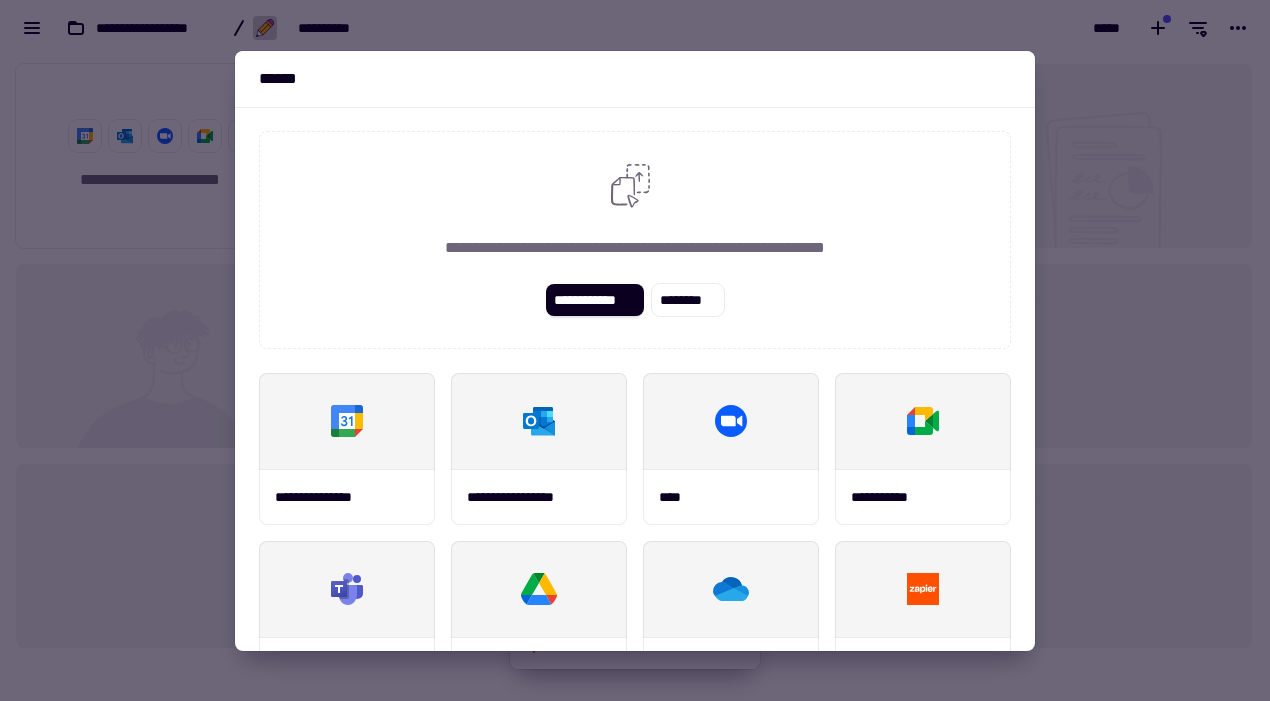 click at bounding box center (635, 350) 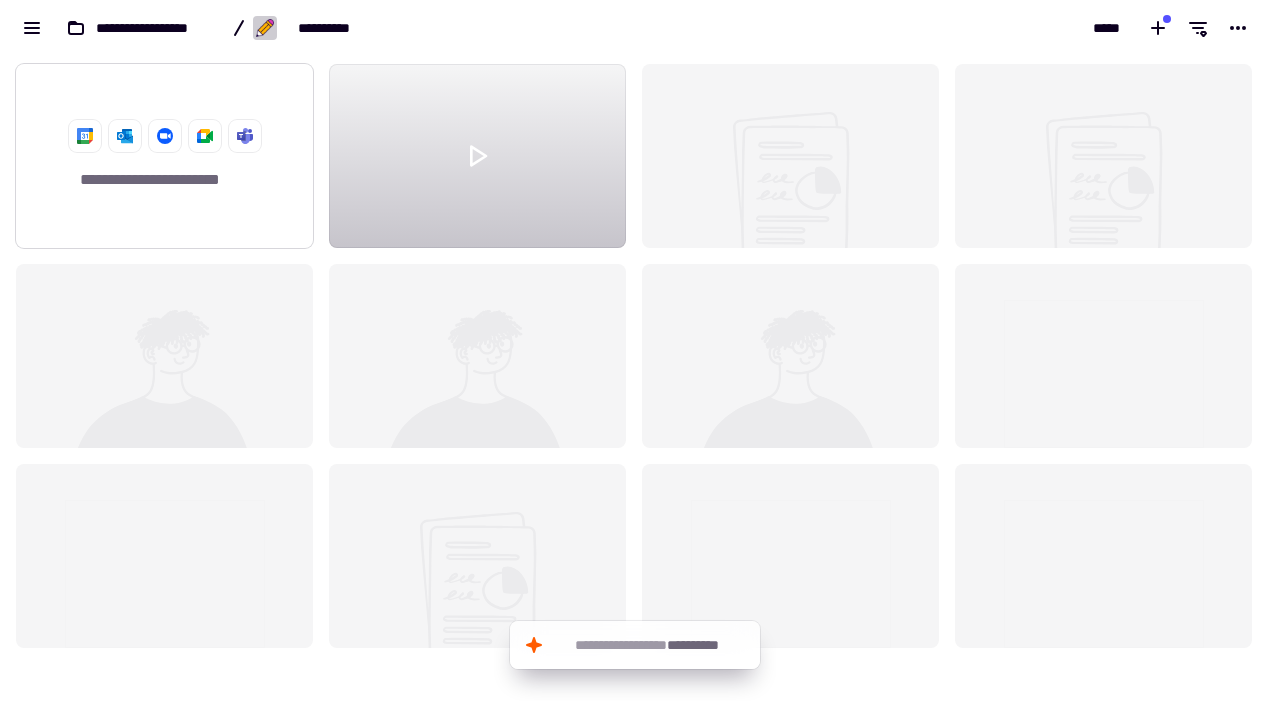 click 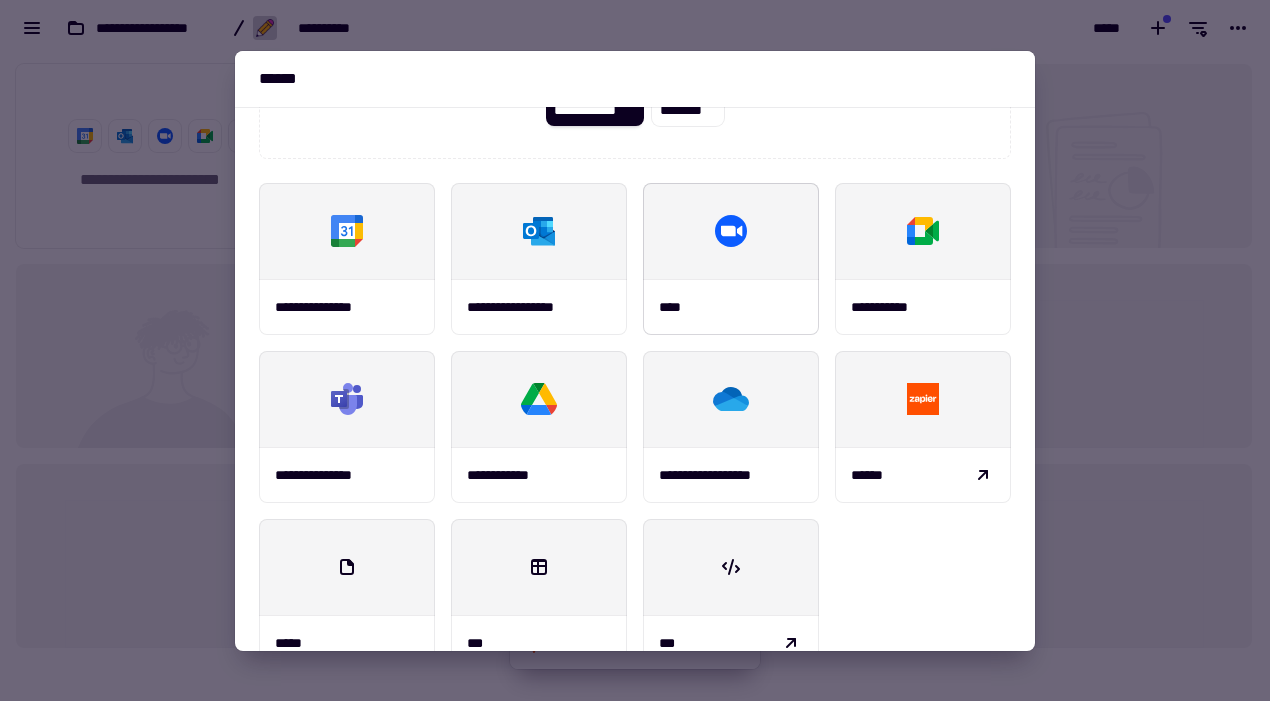 scroll, scrollTop: 234, scrollLeft: 0, axis: vertical 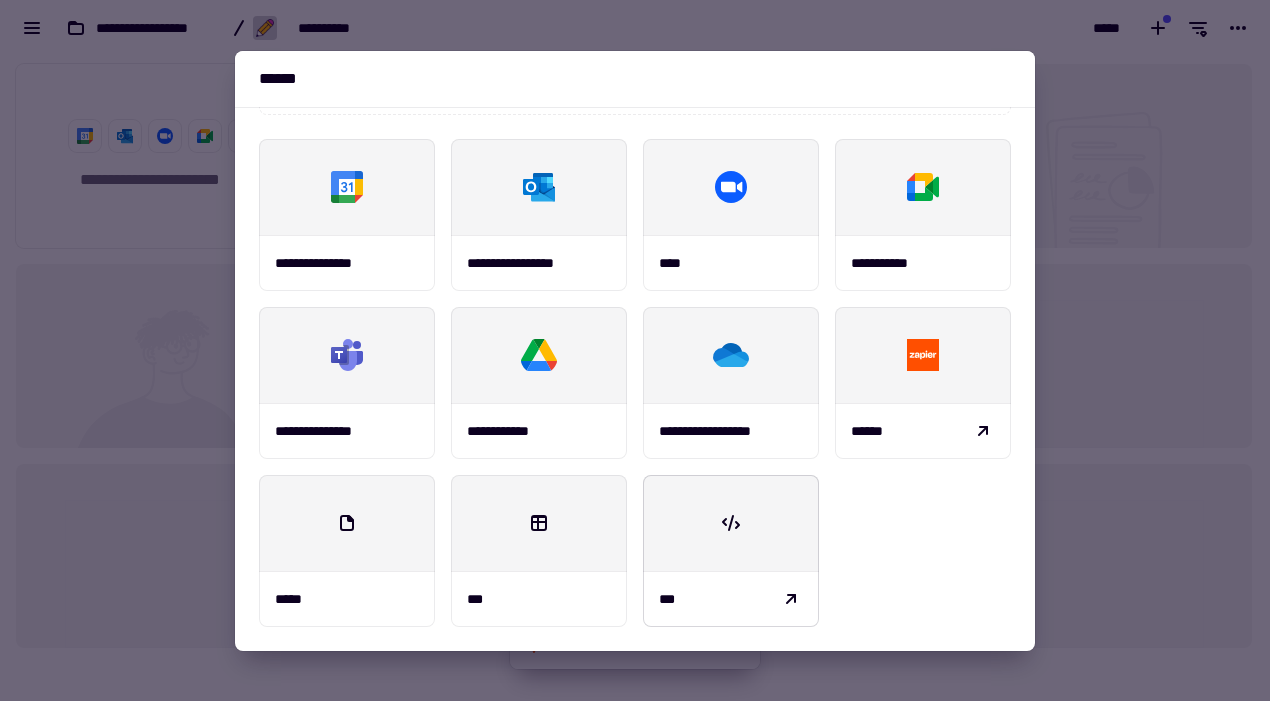 click at bounding box center [731, 523] 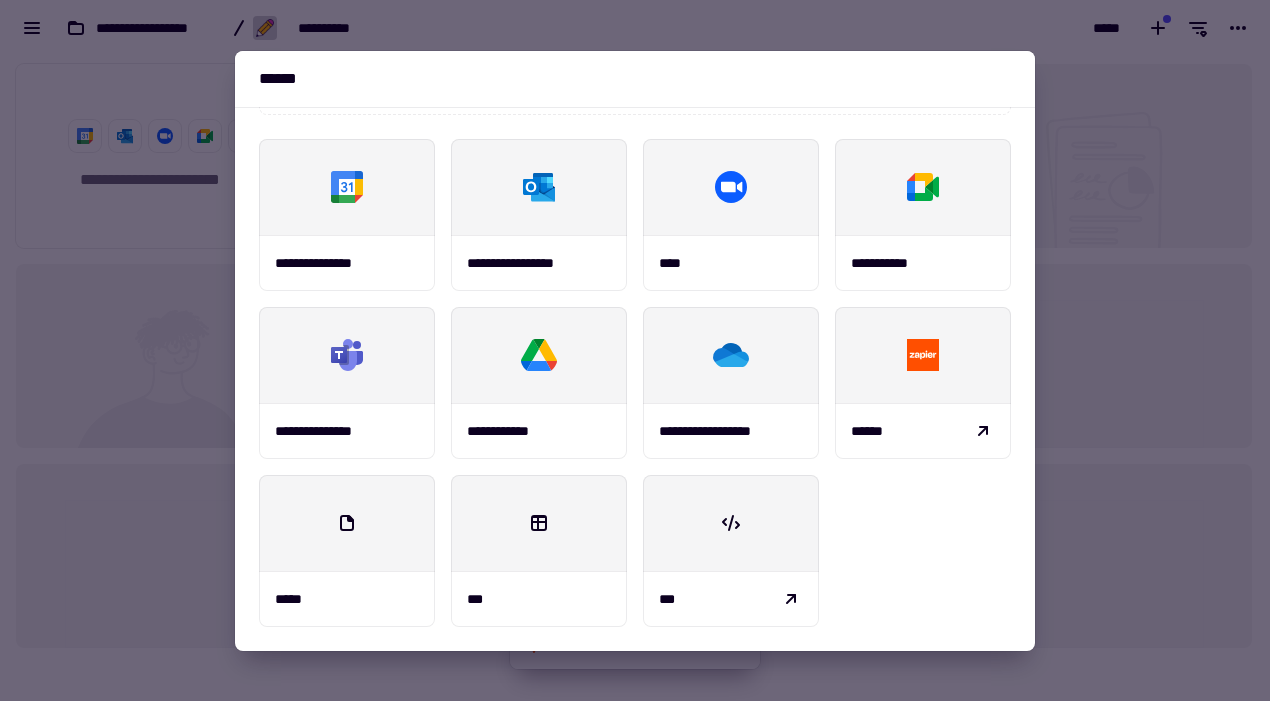 click at bounding box center (635, 350) 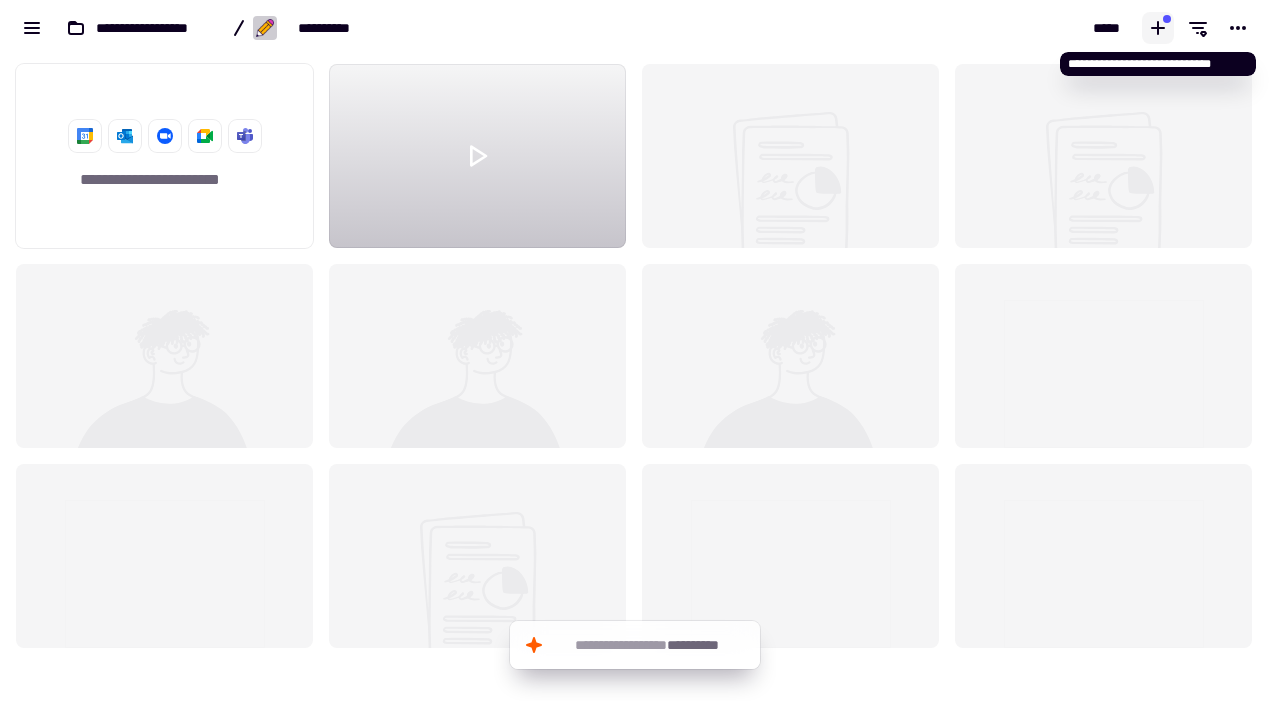 click 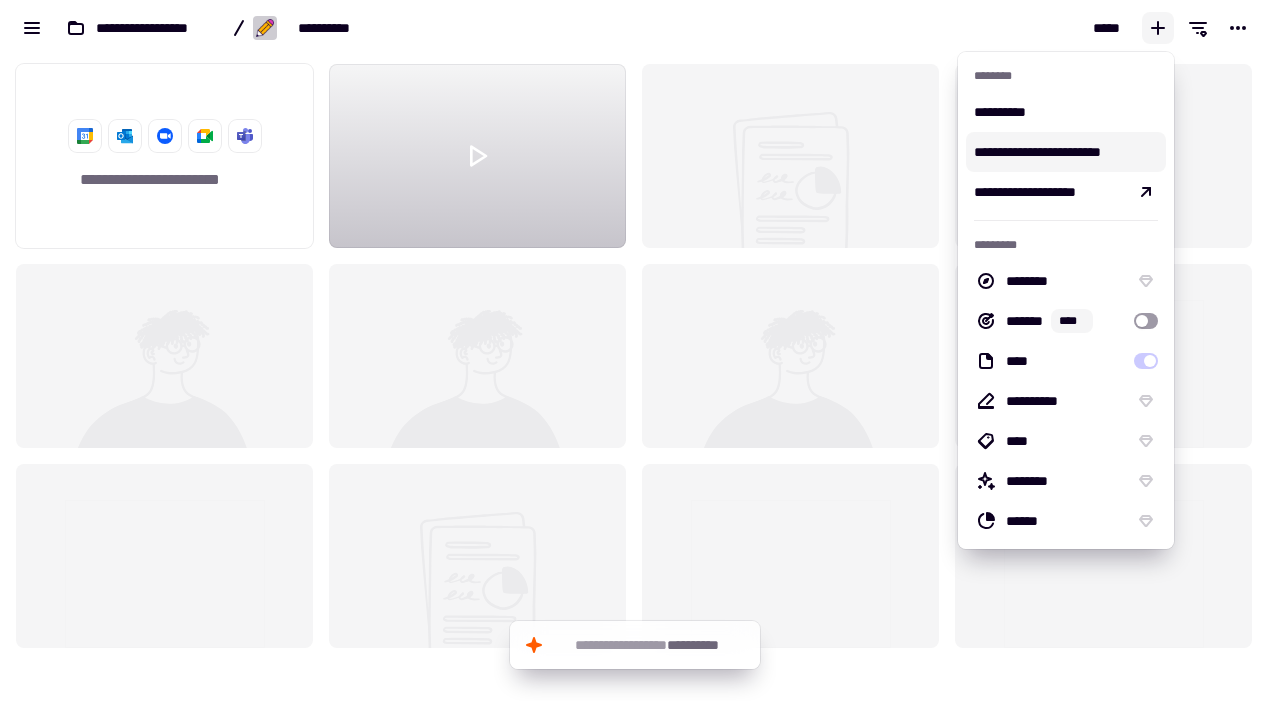 click on "**********" at bounding box center (1066, 152) 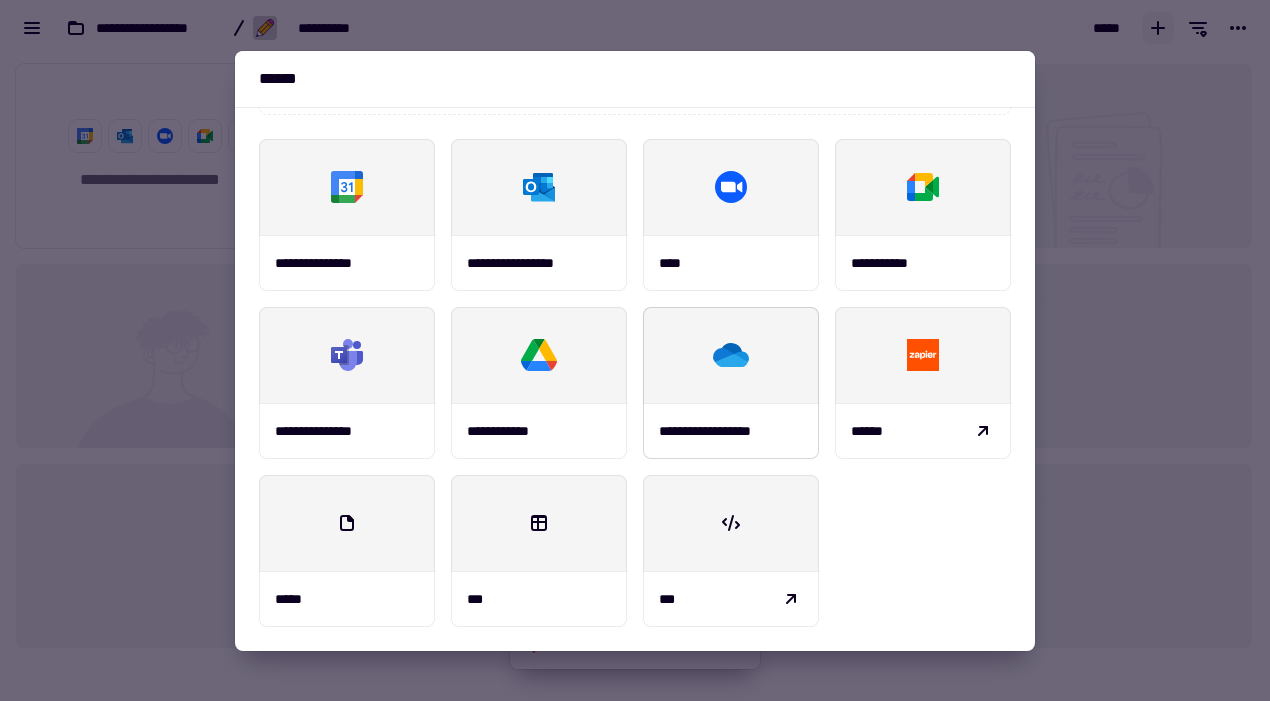 scroll, scrollTop: 0, scrollLeft: 0, axis: both 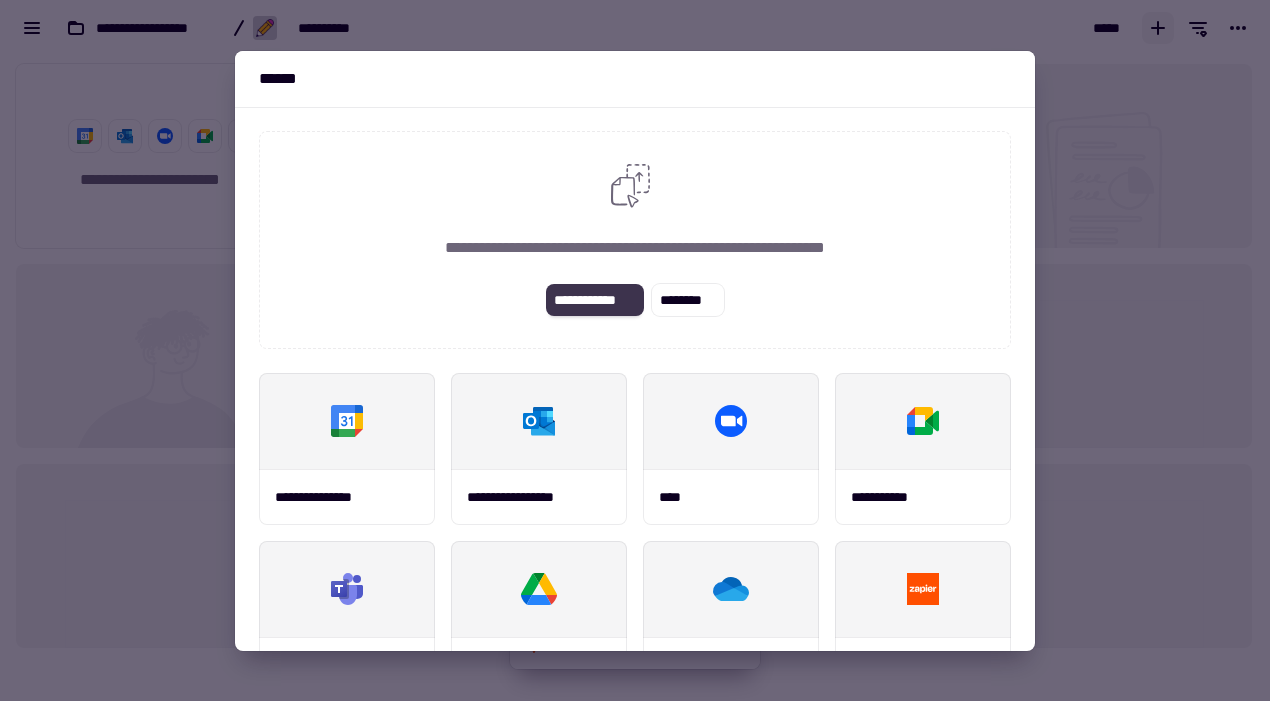 click on "**********" 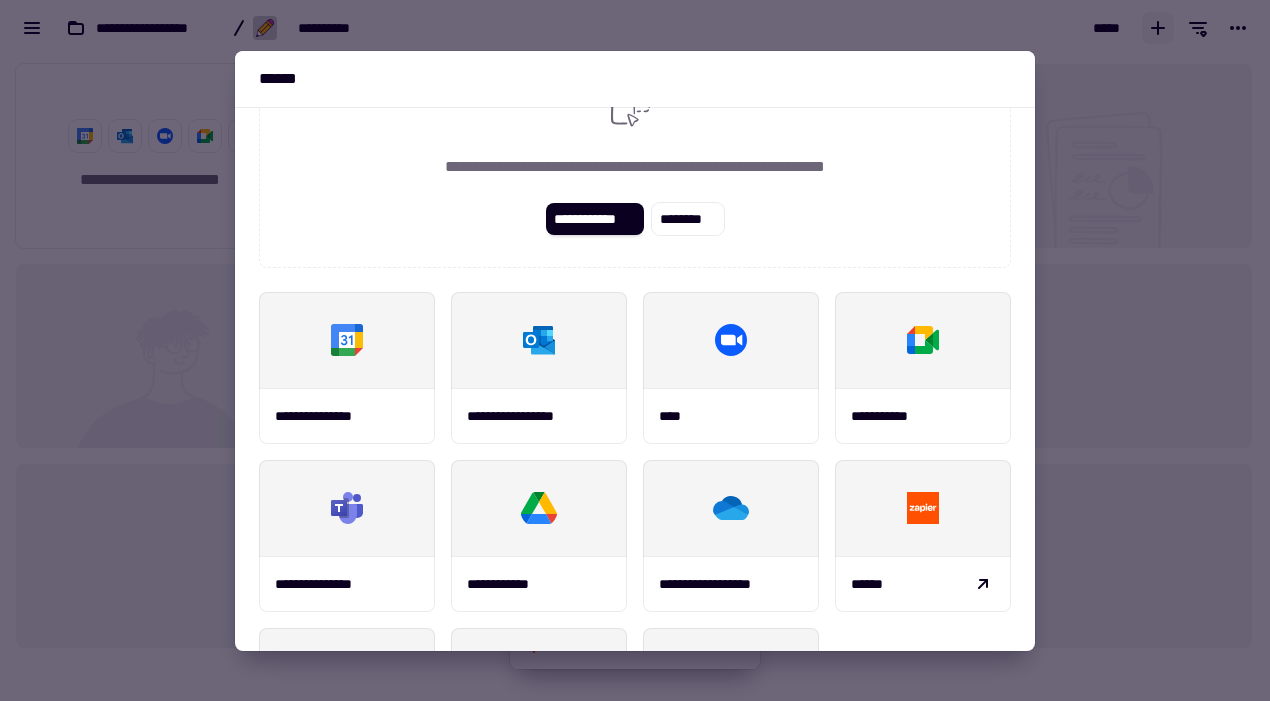 scroll, scrollTop: 69, scrollLeft: 0, axis: vertical 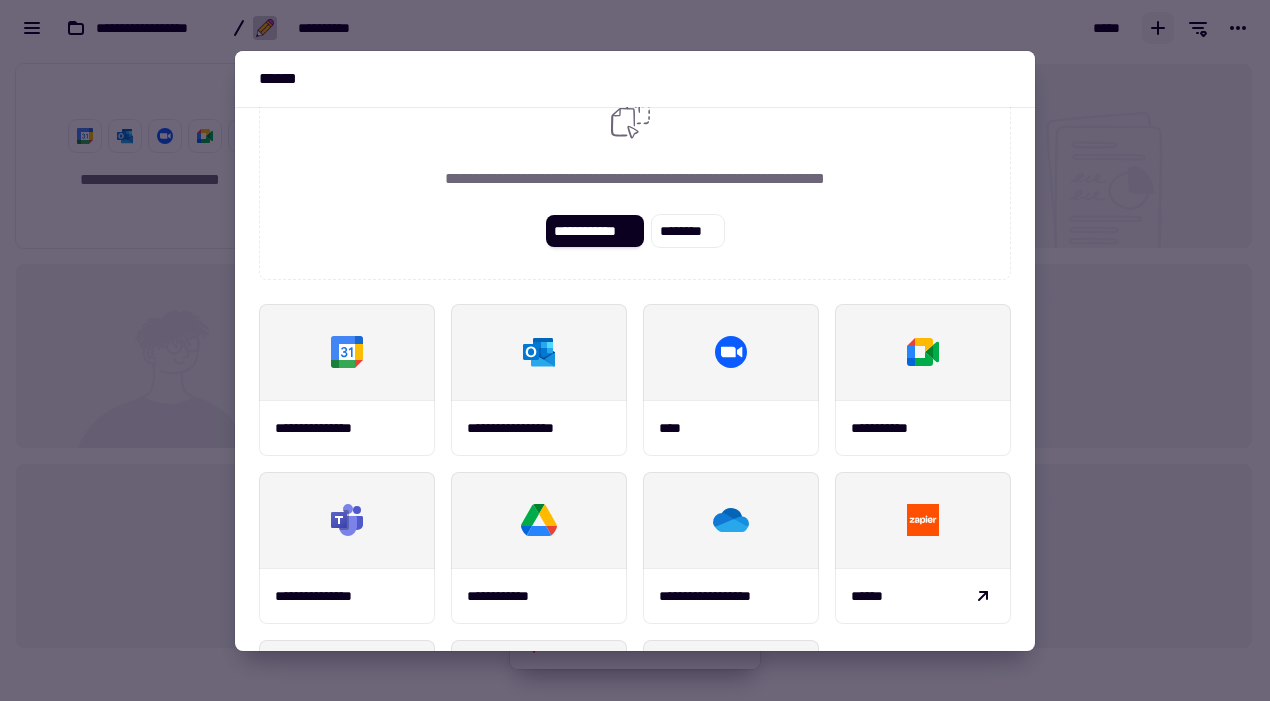 click at bounding box center [635, 350] 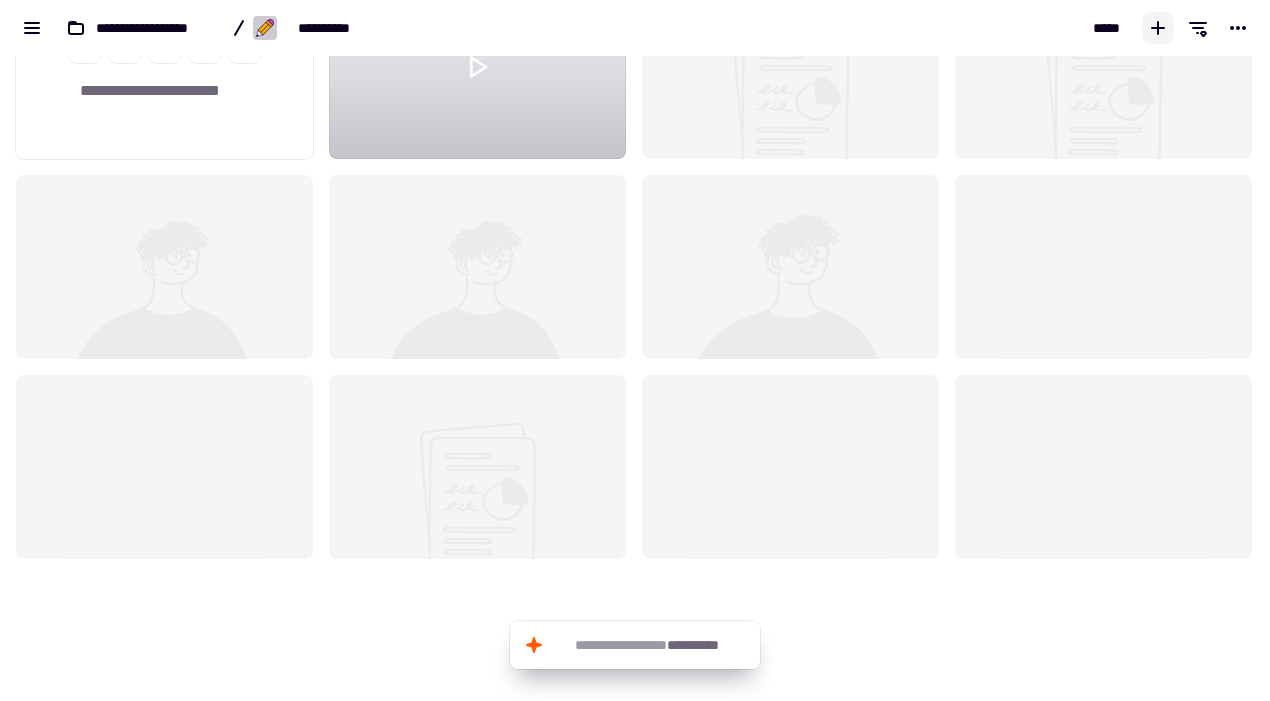 scroll, scrollTop: 0, scrollLeft: 0, axis: both 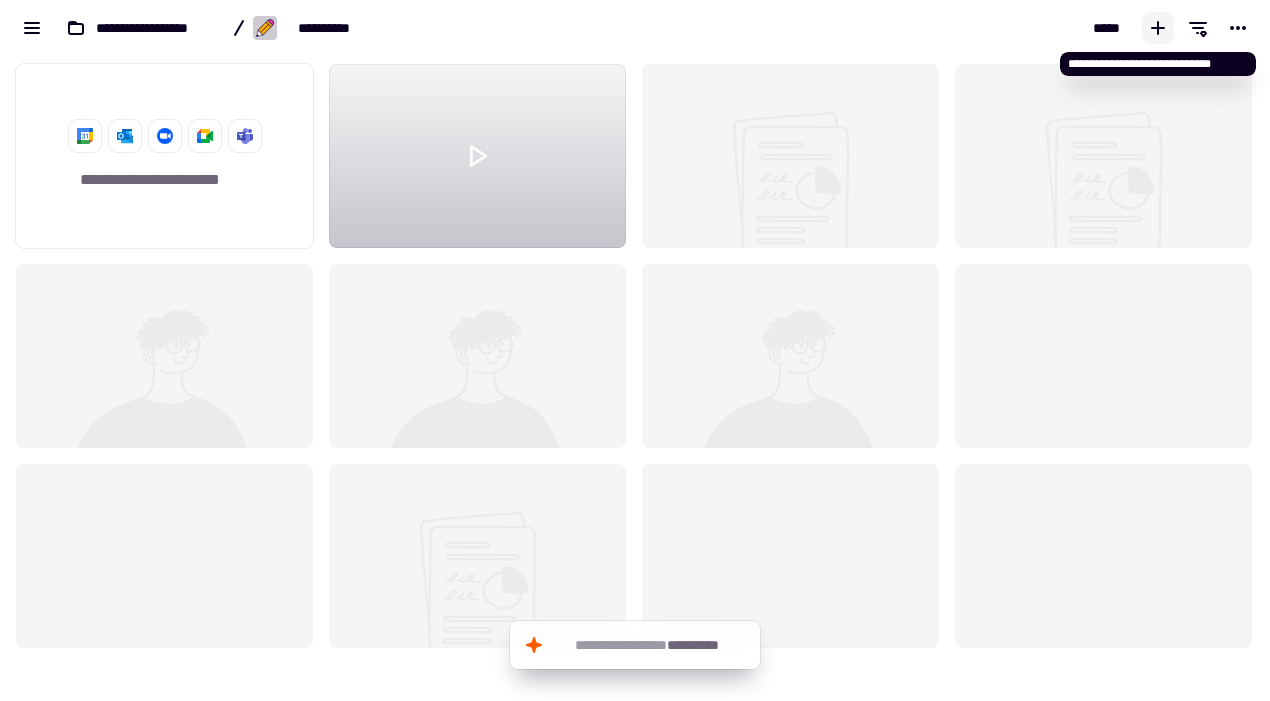 click 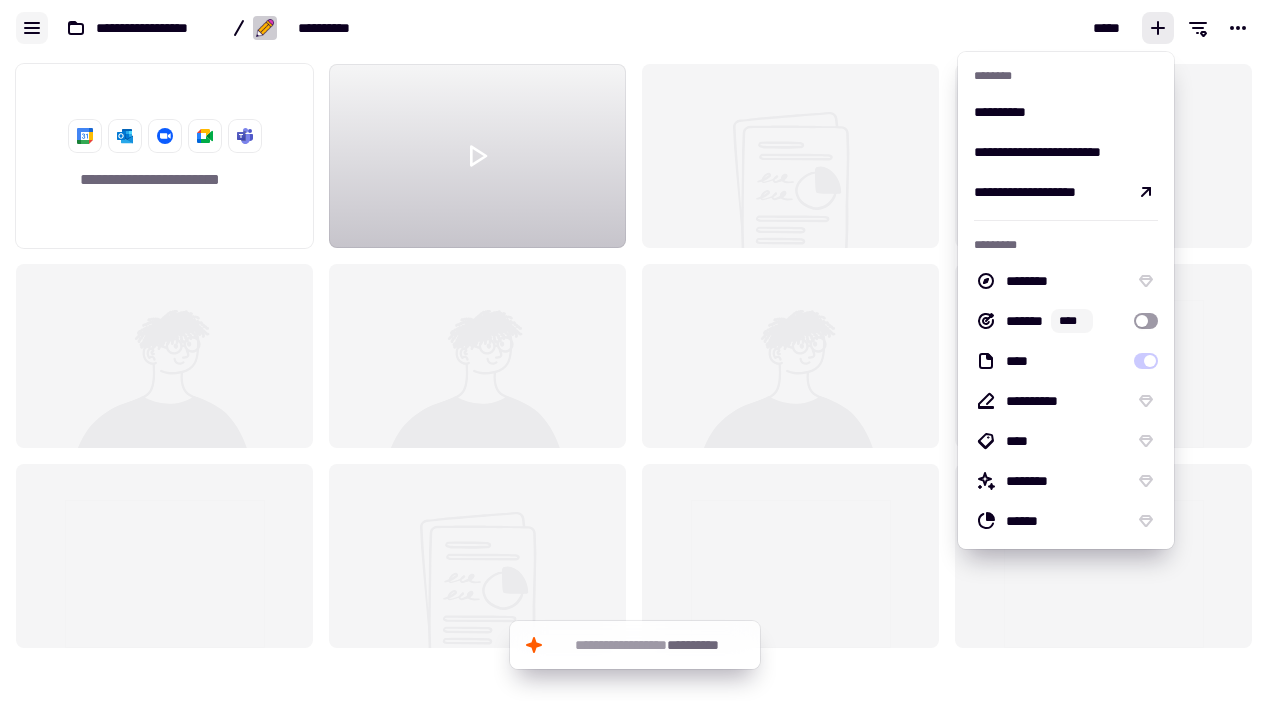 click 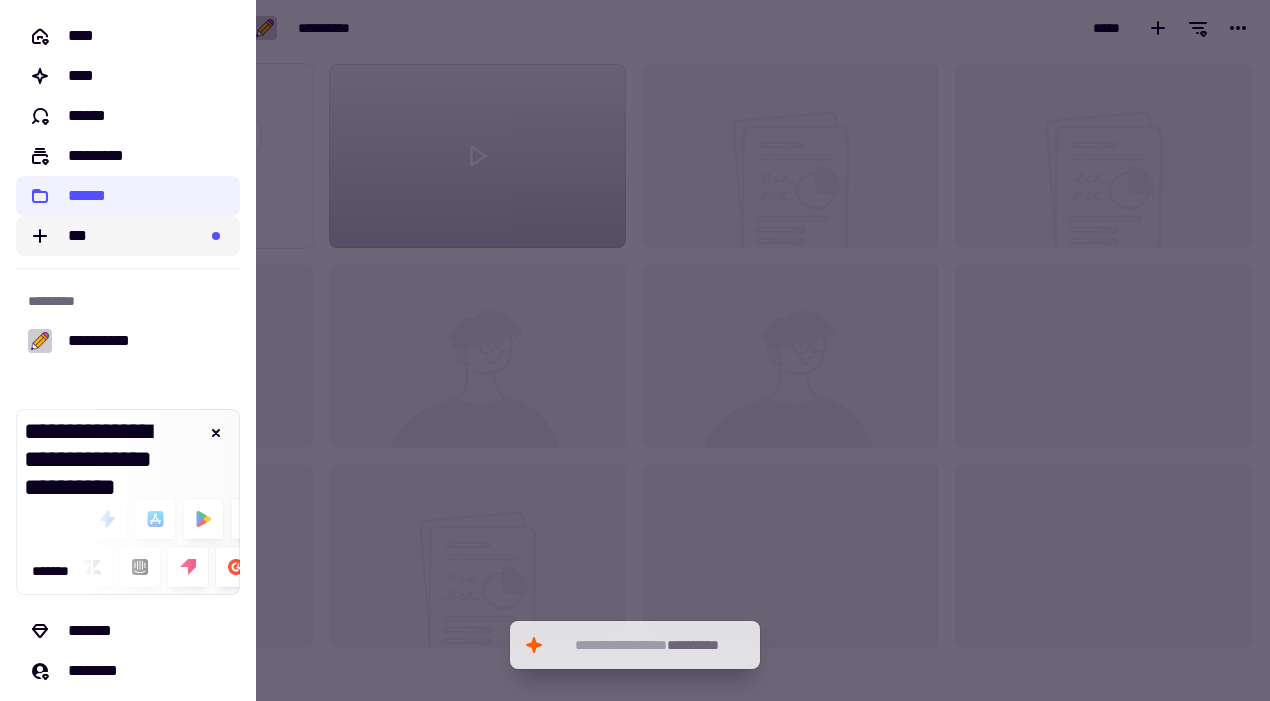 click on "***" 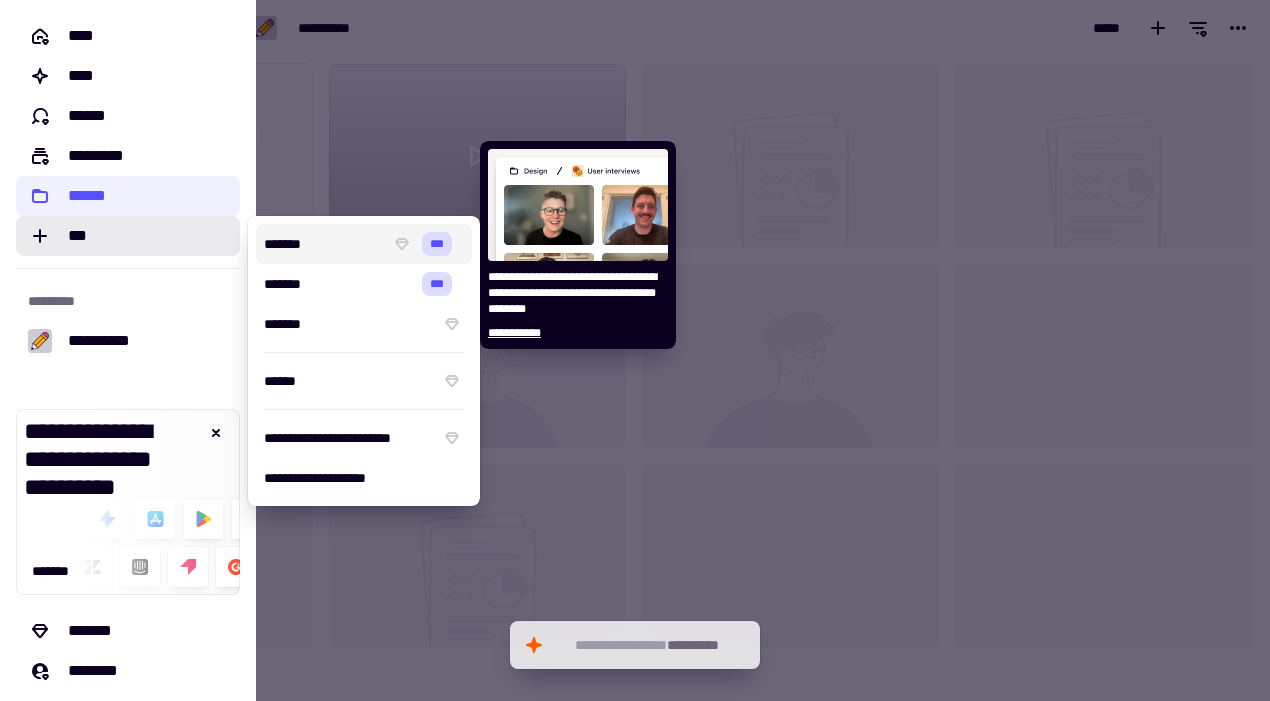 click on "*******" at bounding box center [323, 244] 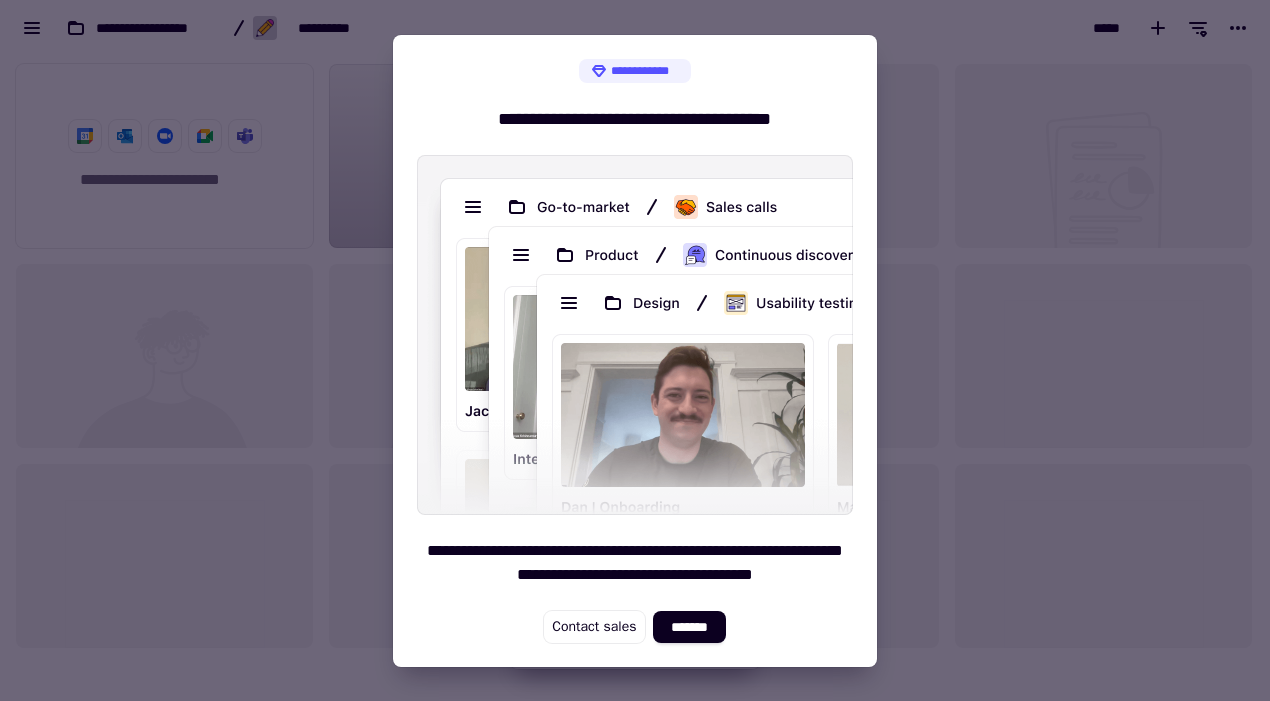 click at bounding box center (635, 350) 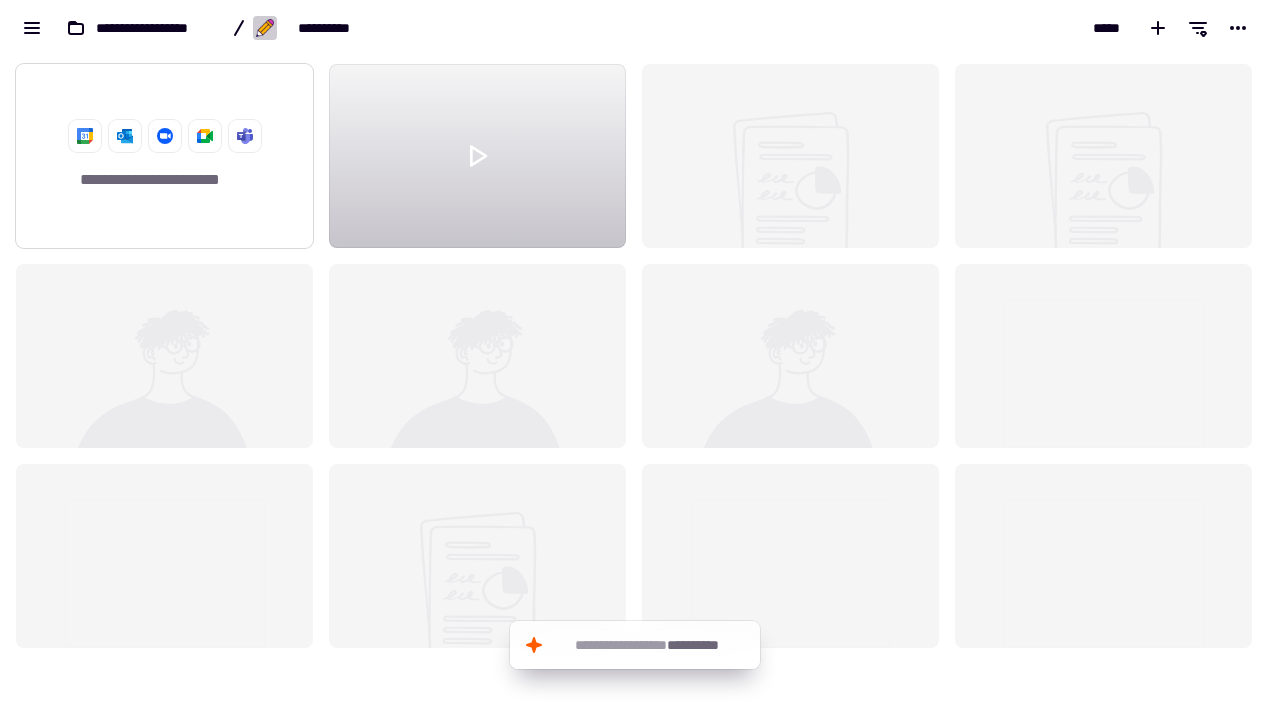click on "**********" 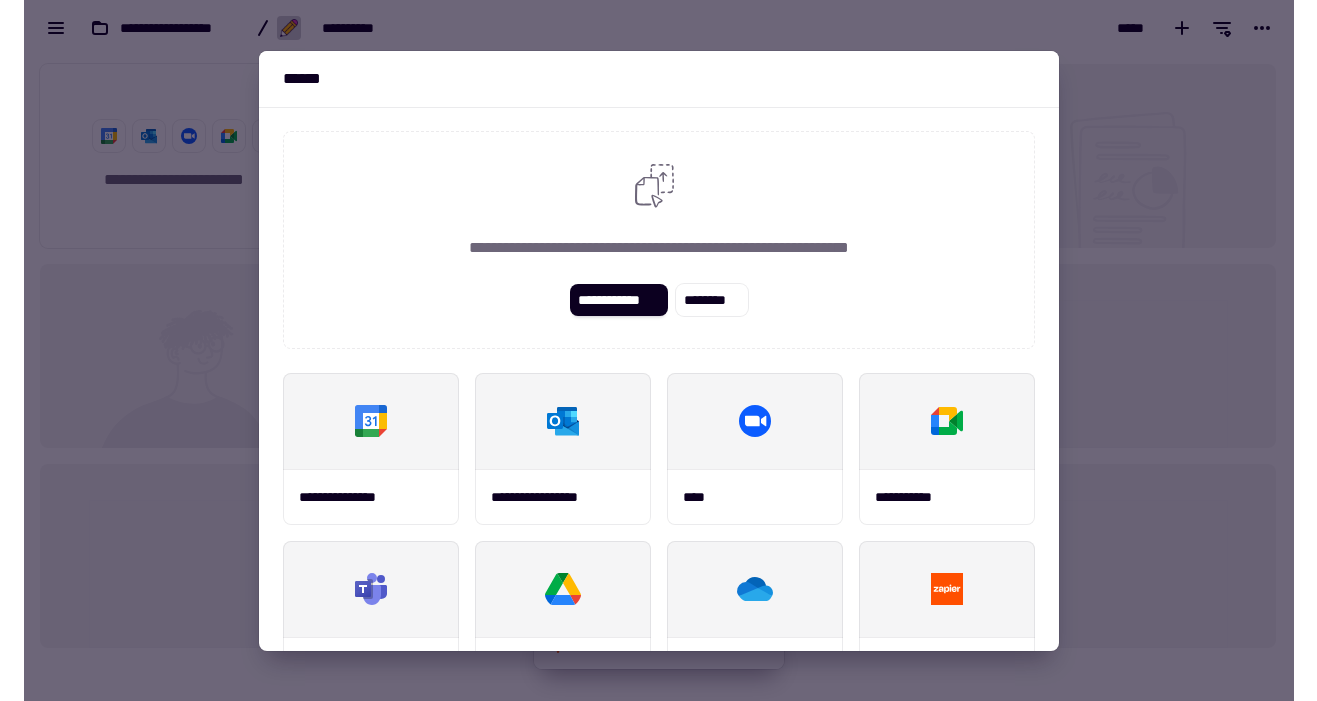 scroll, scrollTop: 16, scrollLeft: 0, axis: vertical 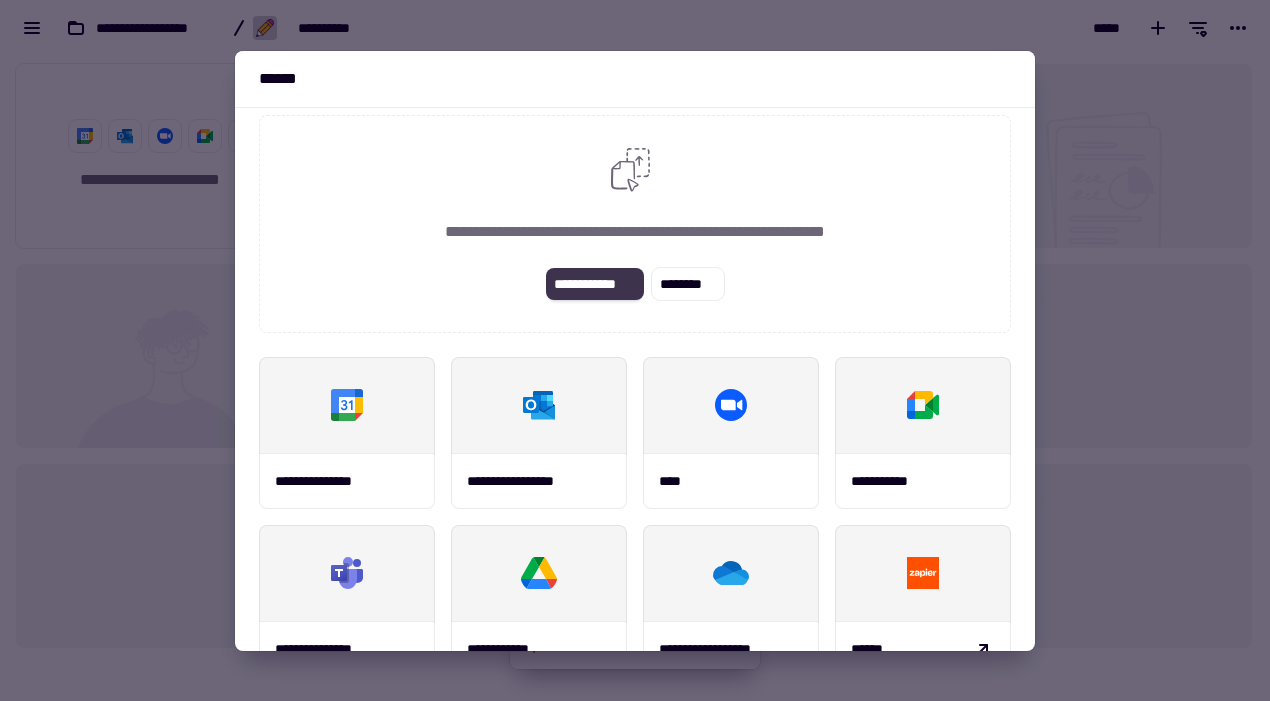click on "**********" 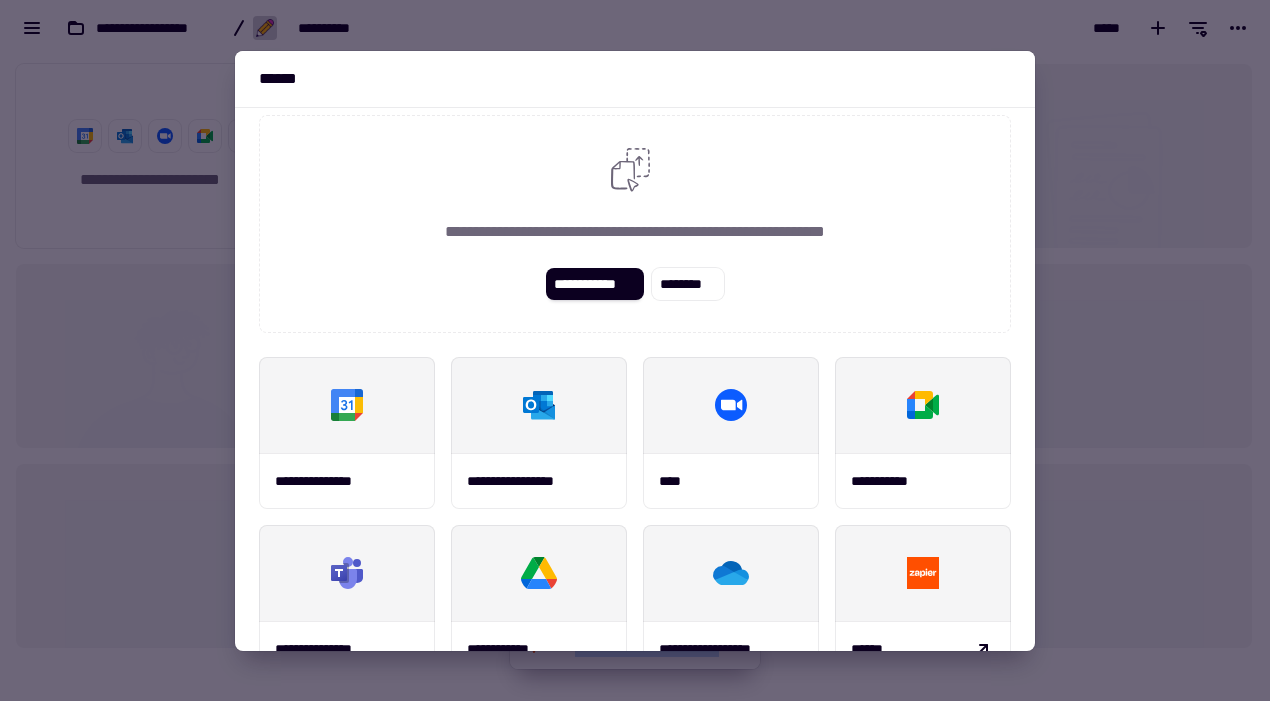 drag, startPoint x: 1263, startPoint y: 234, endPoint x: 2148, endPoint y: -35, distance: 924.97894 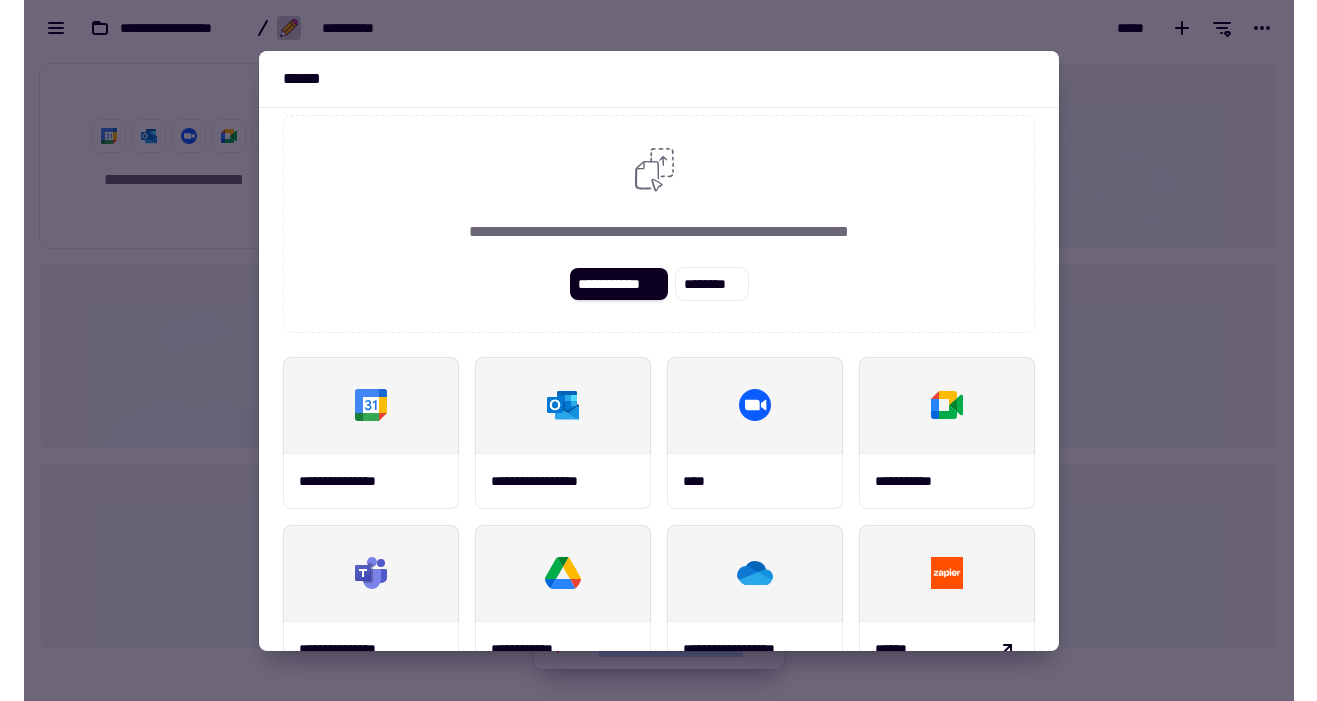 scroll, scrollTop: 1, scrollLeft: 1, axis: both 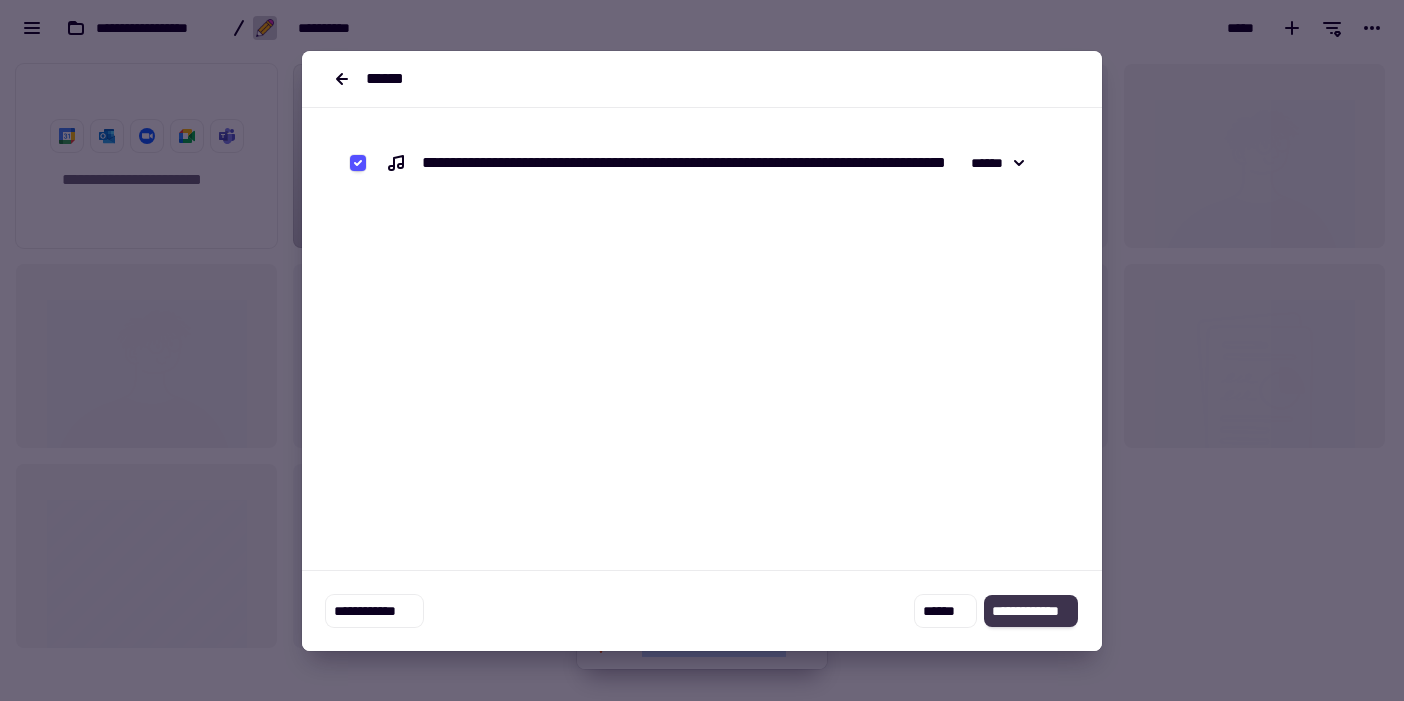 click on "**********" 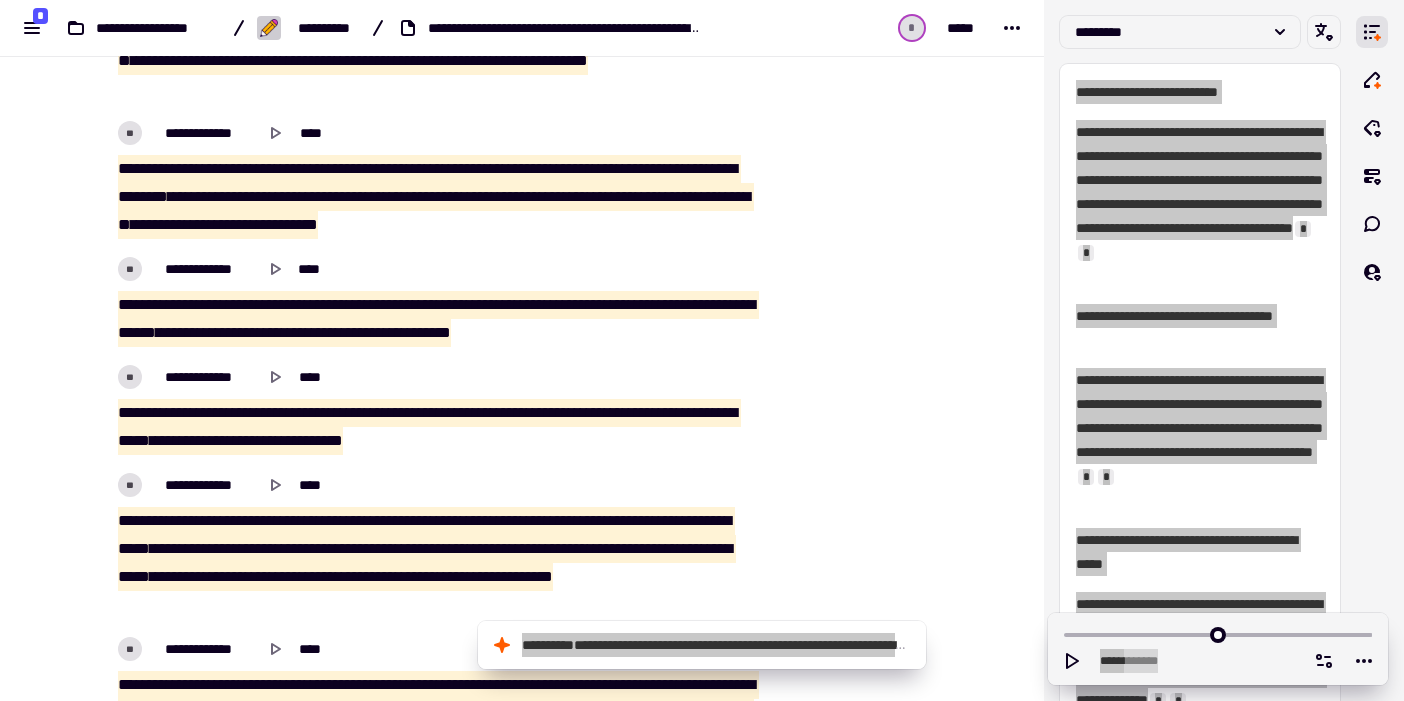 scroll, scrollTop: 0, scrollLeft: 0, axis: both 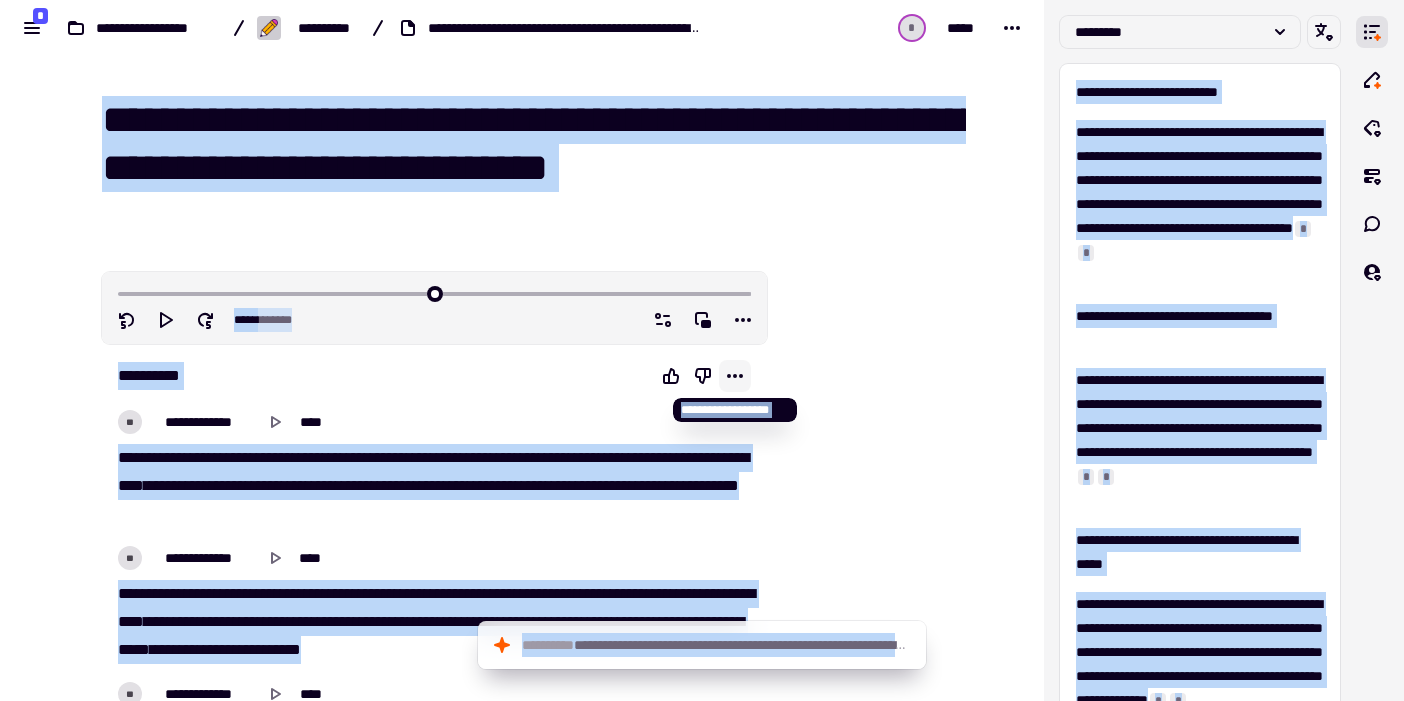 click 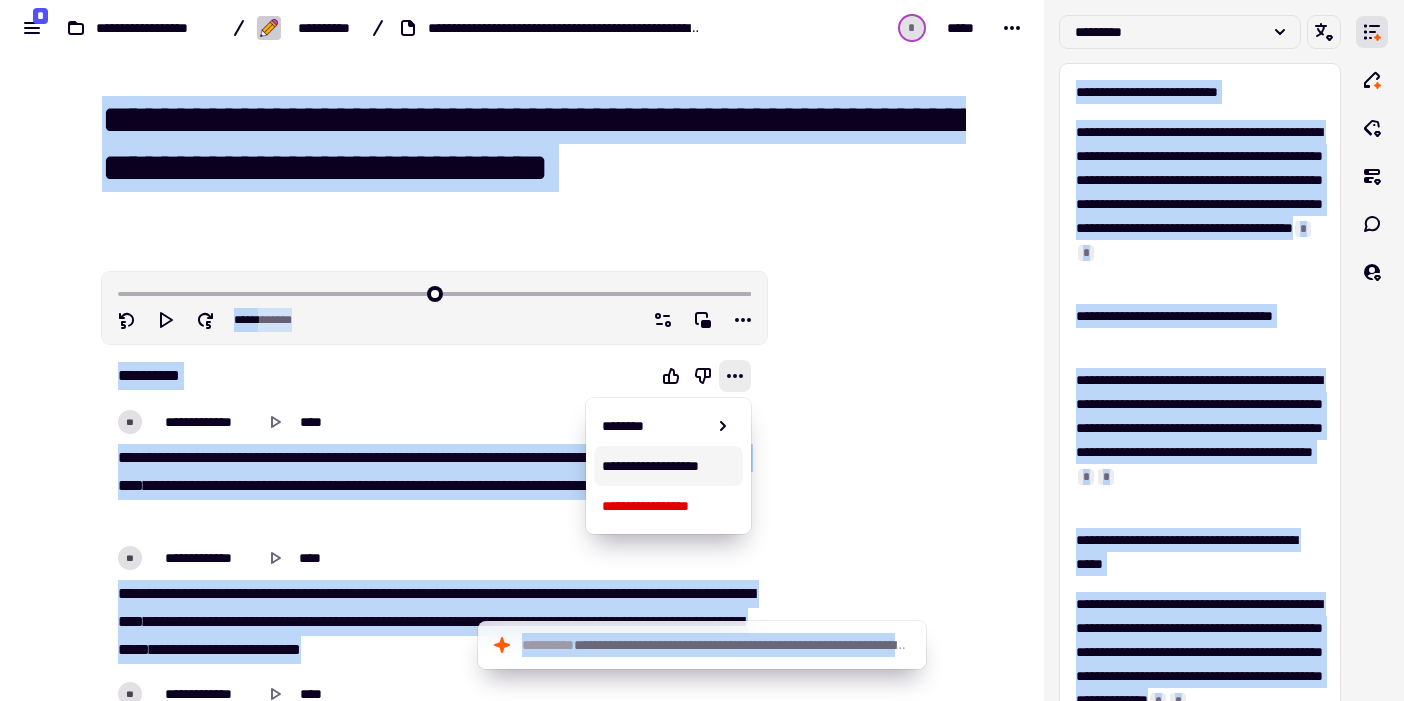 click on "**********" at bounding box center [669, 466] 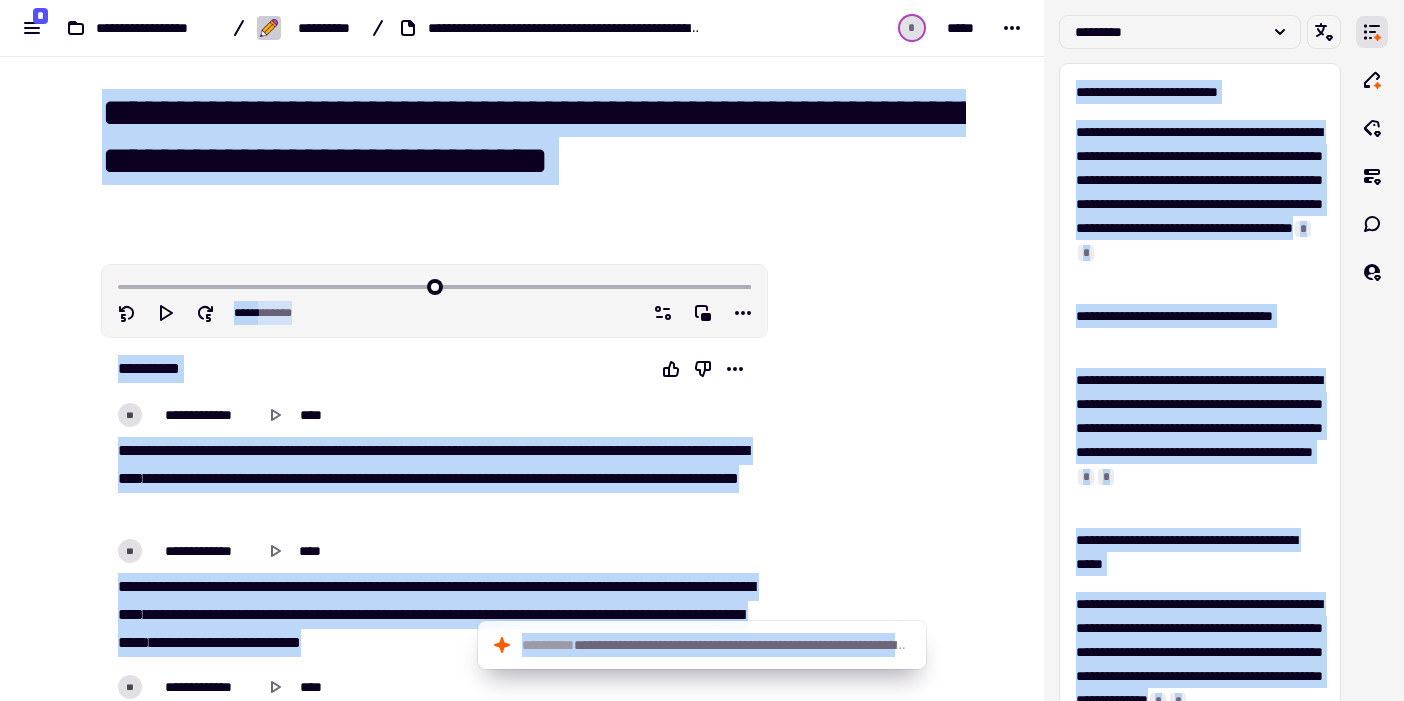 scroll, scrollTop: 8, scrollLeft: 0, axis: vertical 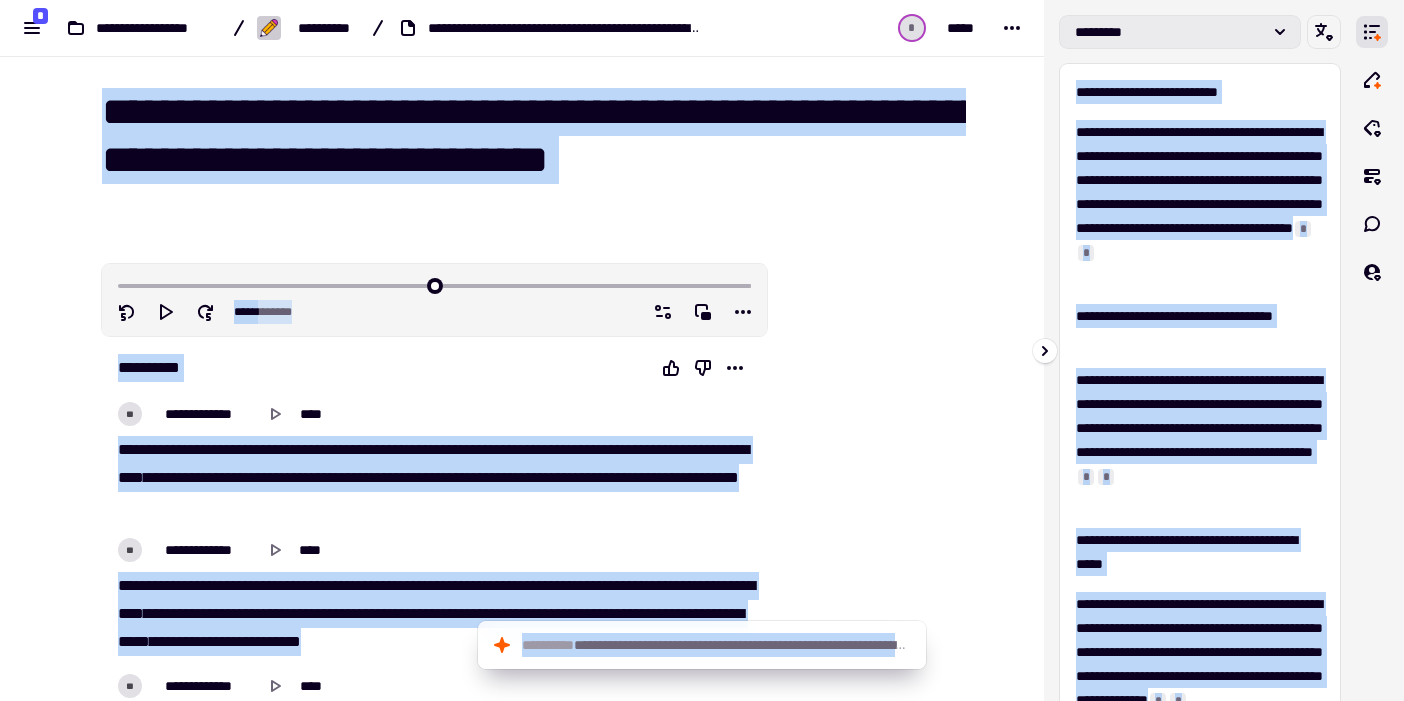 click on "*********" 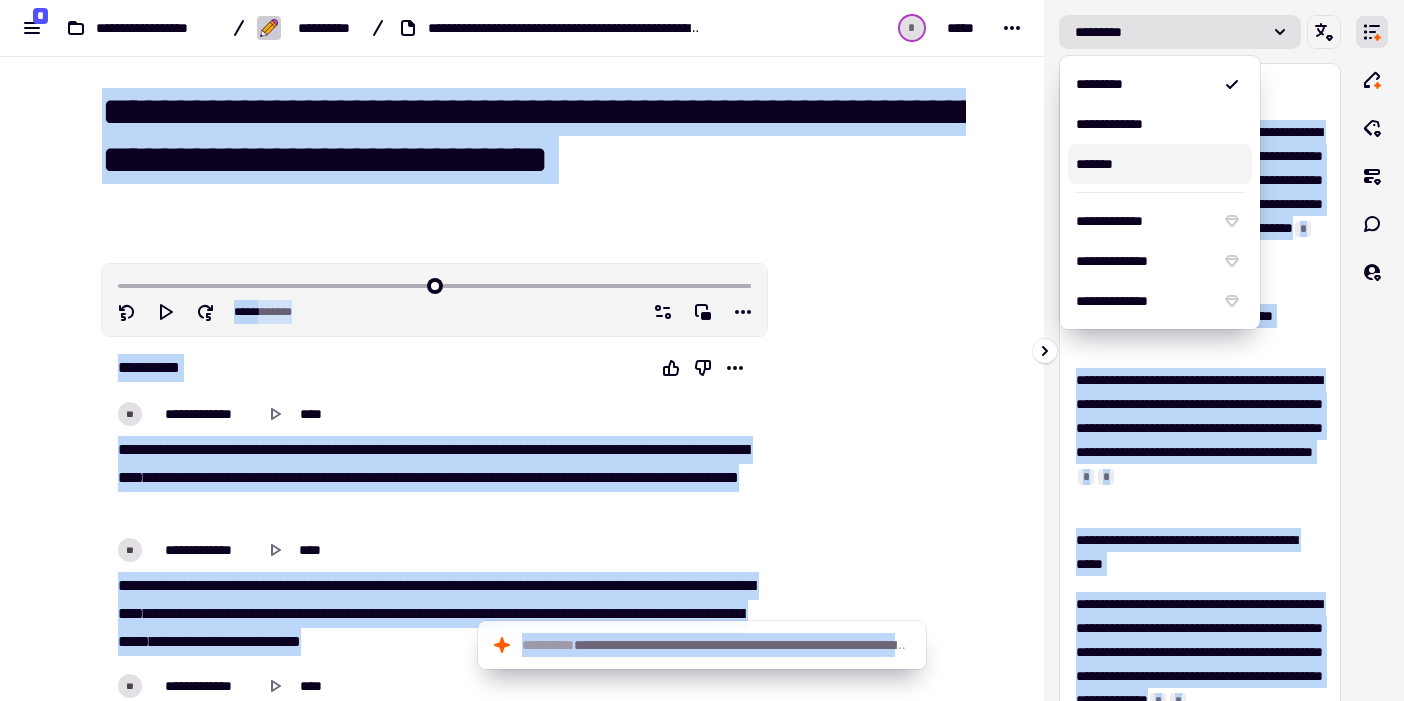 click on "*******" at bounding box center [1160, 164] 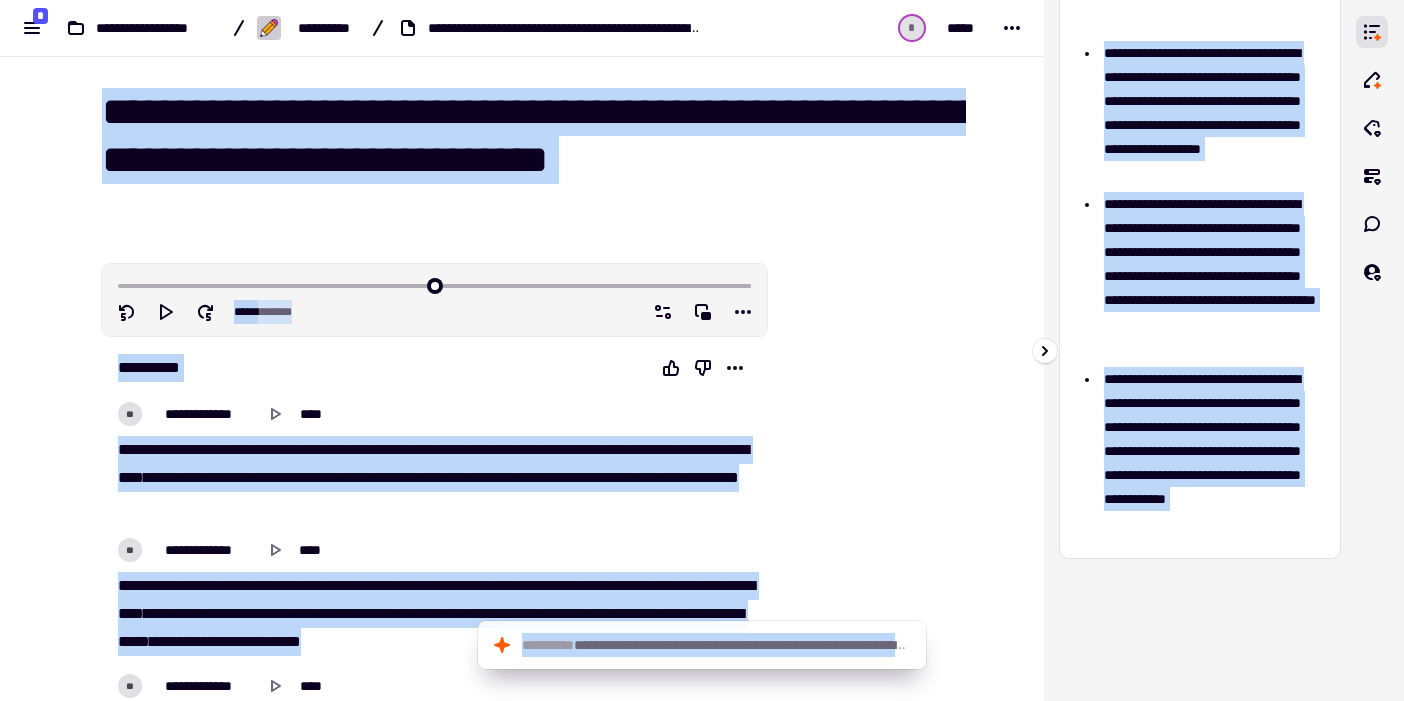 scroll, scrollTop: 988, scrollLeft: 0, axis: vertical 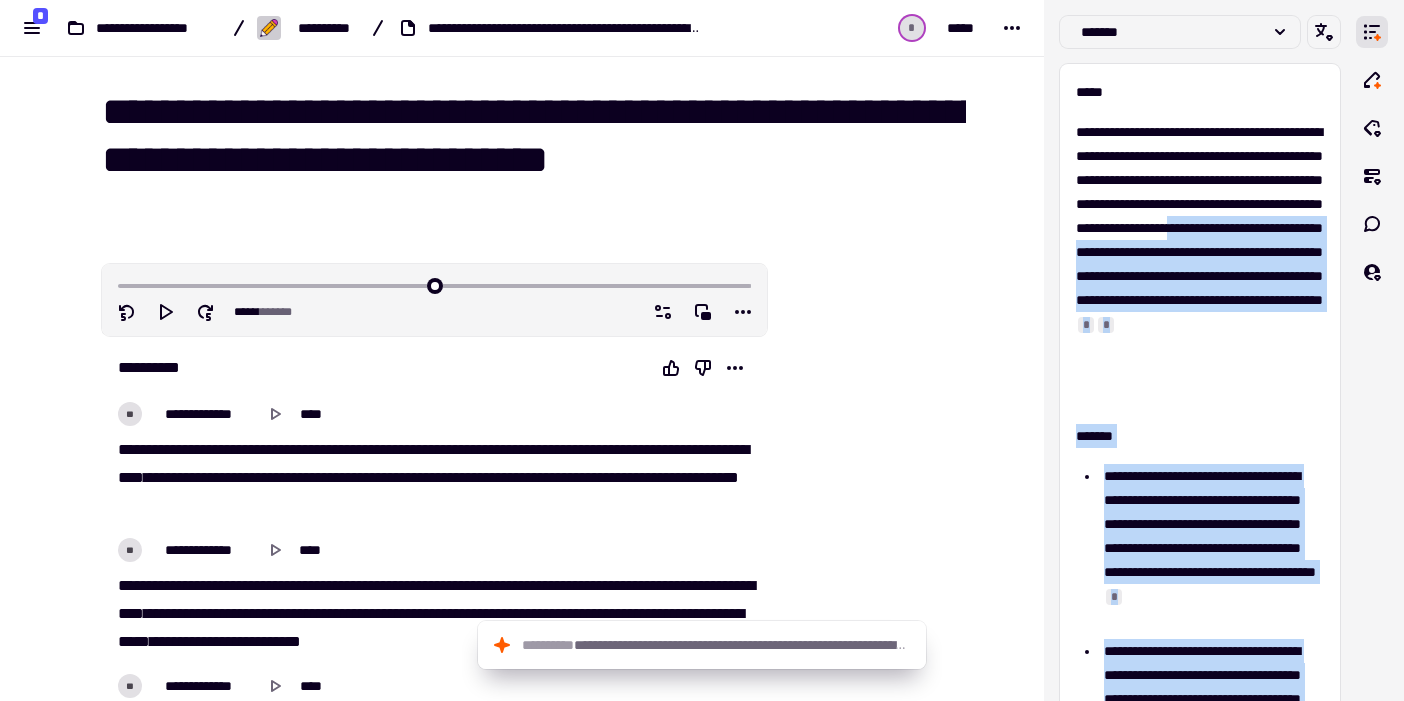 drag, startPoint x: 1277, startPoint y: 469, endPoint x: 1075, endPoint y: -63, distance: 569.0589 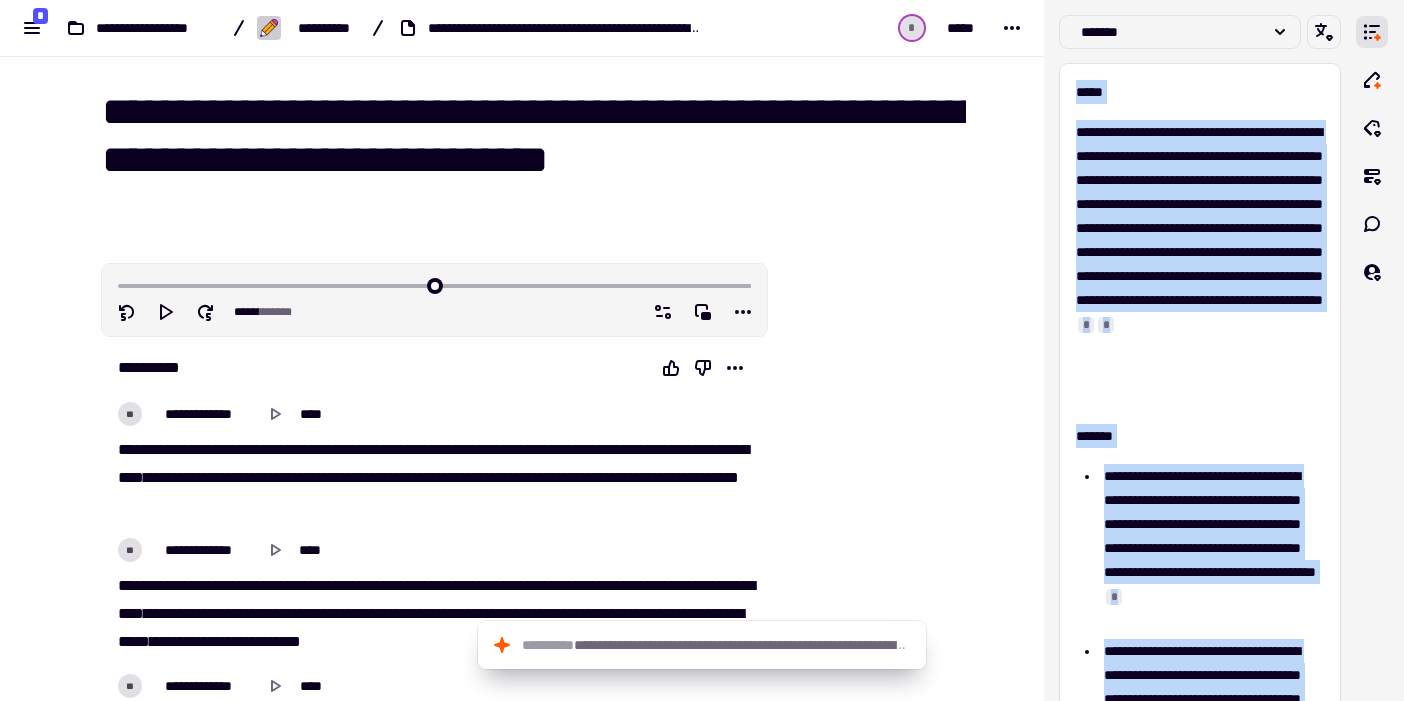 copy on "**********" 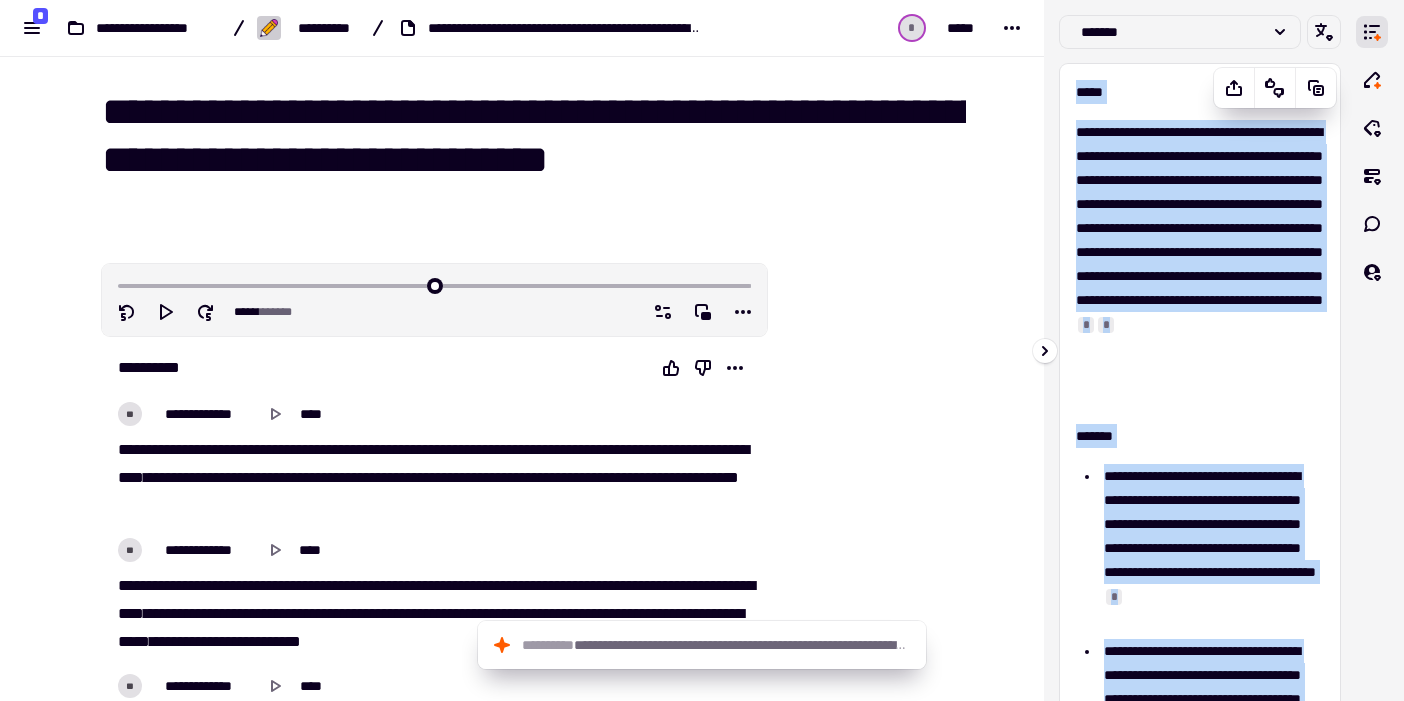 click on "*****" at bounding box center [1200, 92] 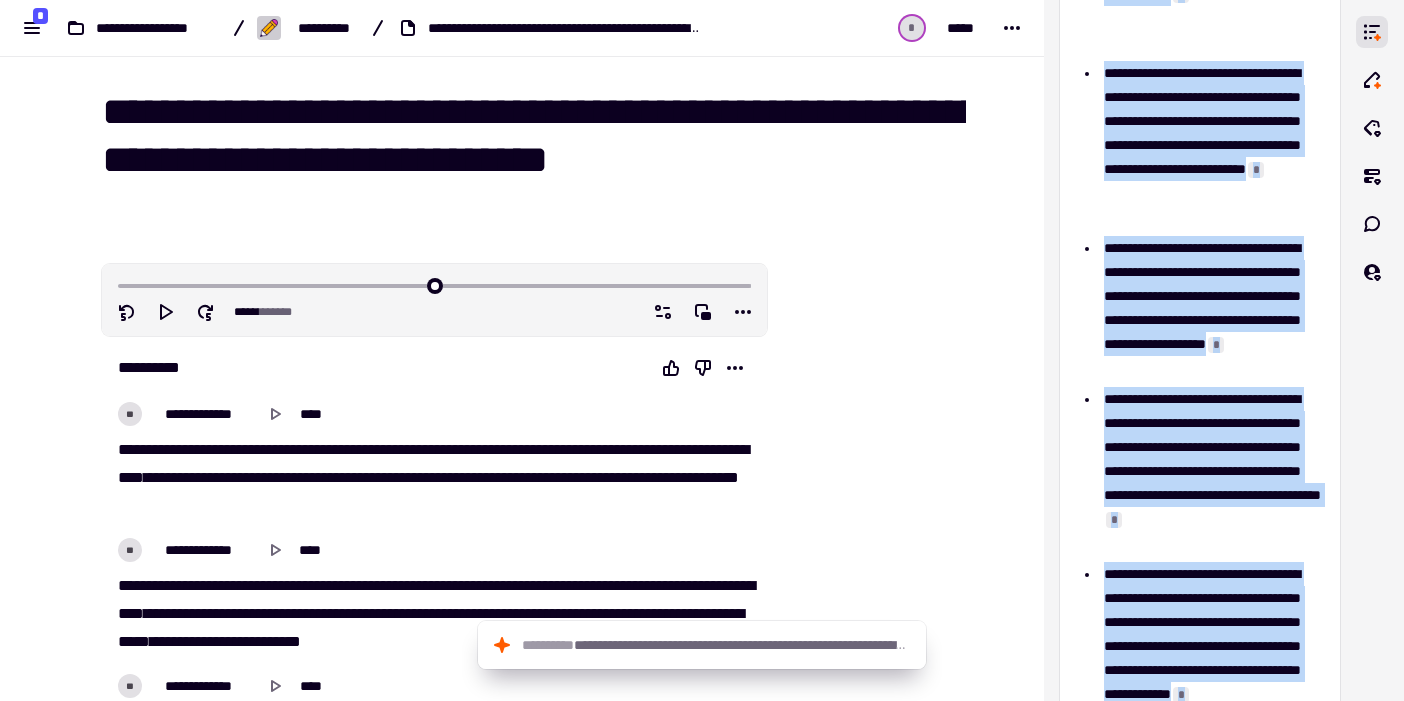 scroll, scrollTop: 1036, scrollLeft: 0, axis: vertical 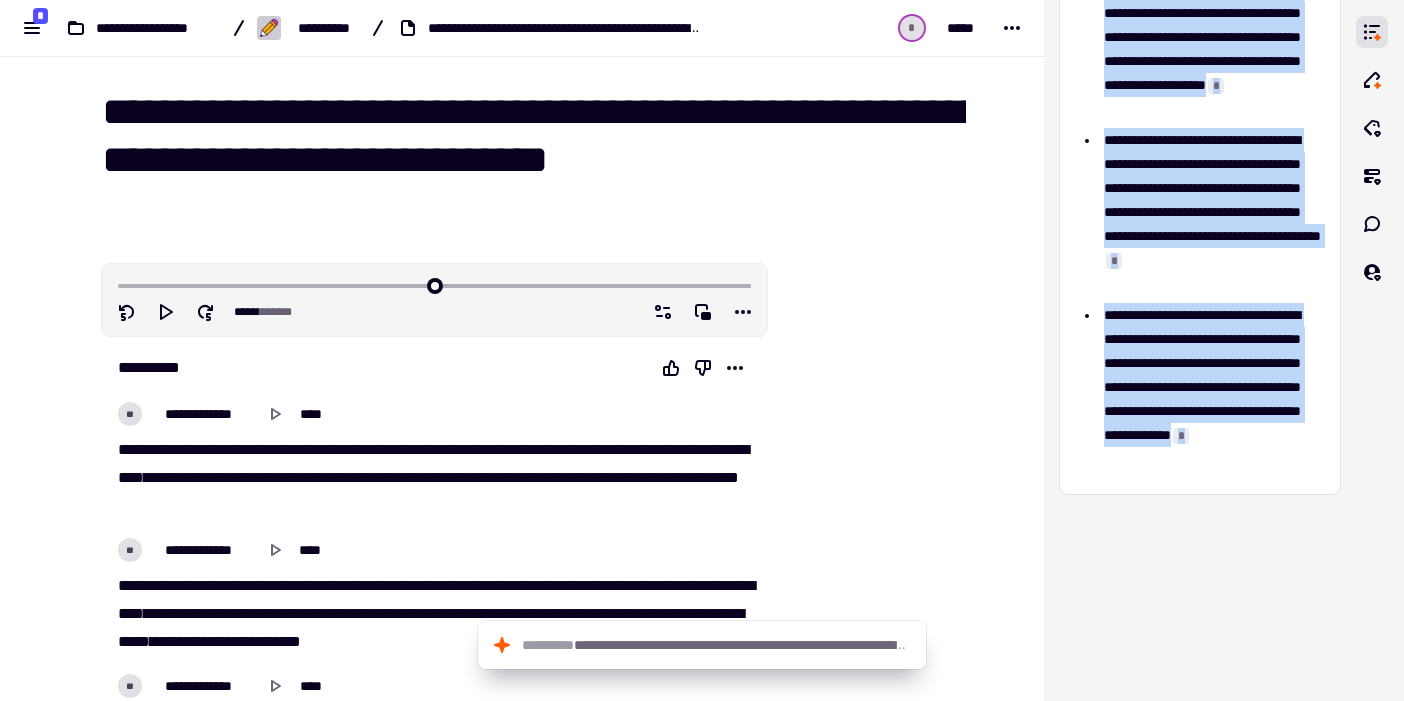 drag, startPoint x: 1077, startPoint y: 91, endPoint x: 1351, endPoint y: 753, distance: 716.46356 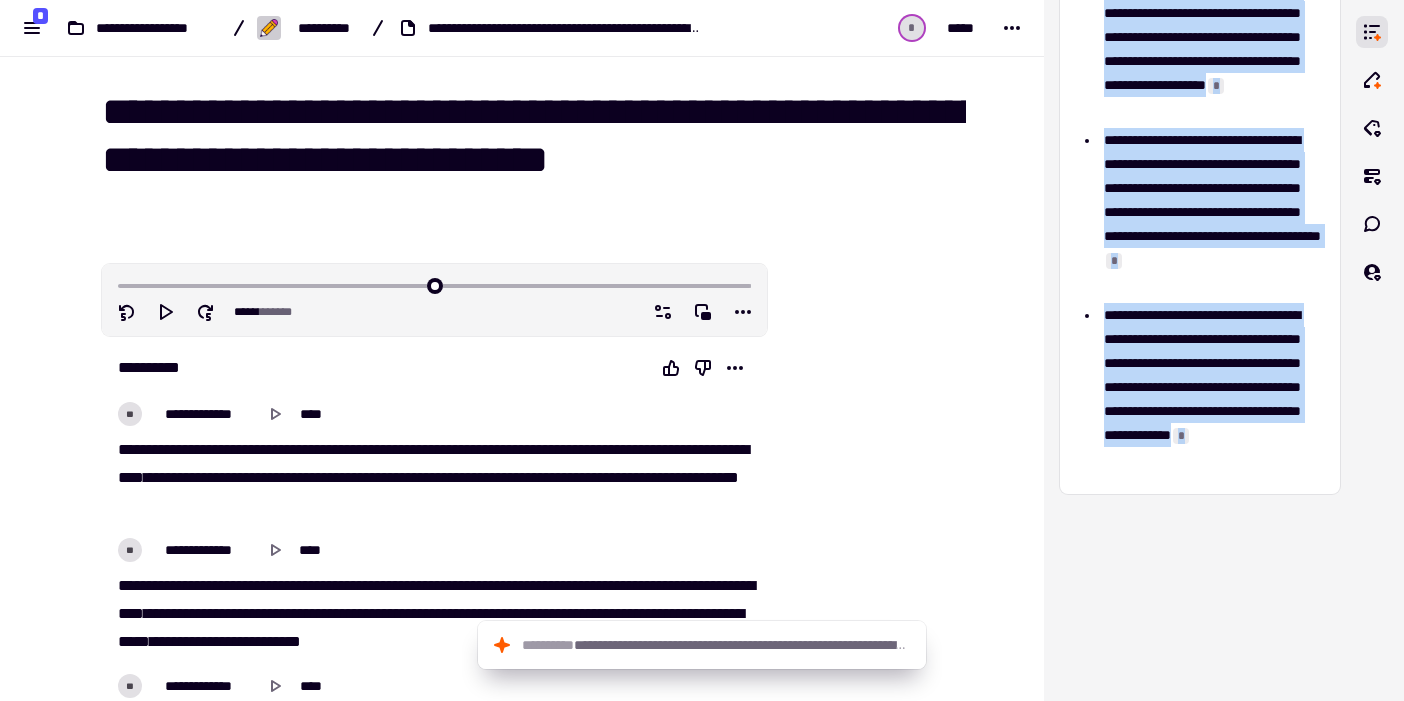 click on "**********" at bounding box center (702, 350) 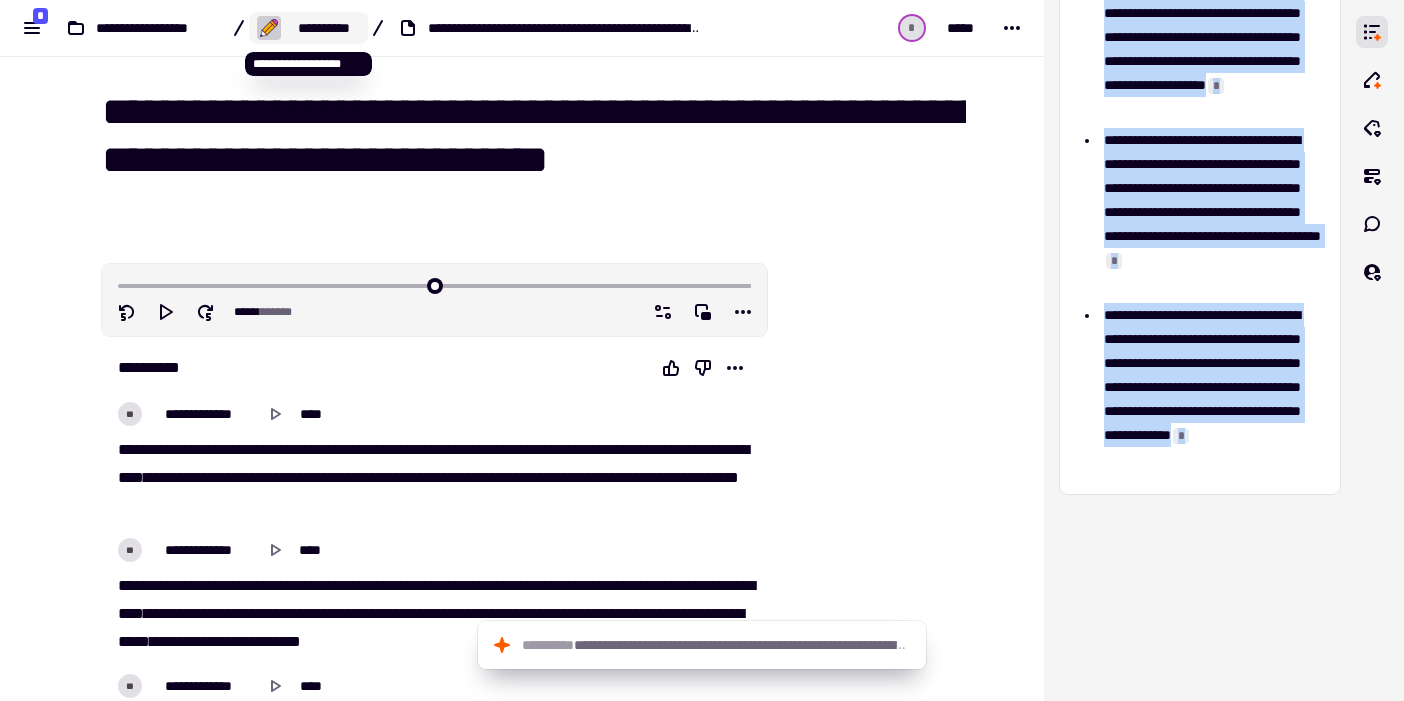 click on "**********" 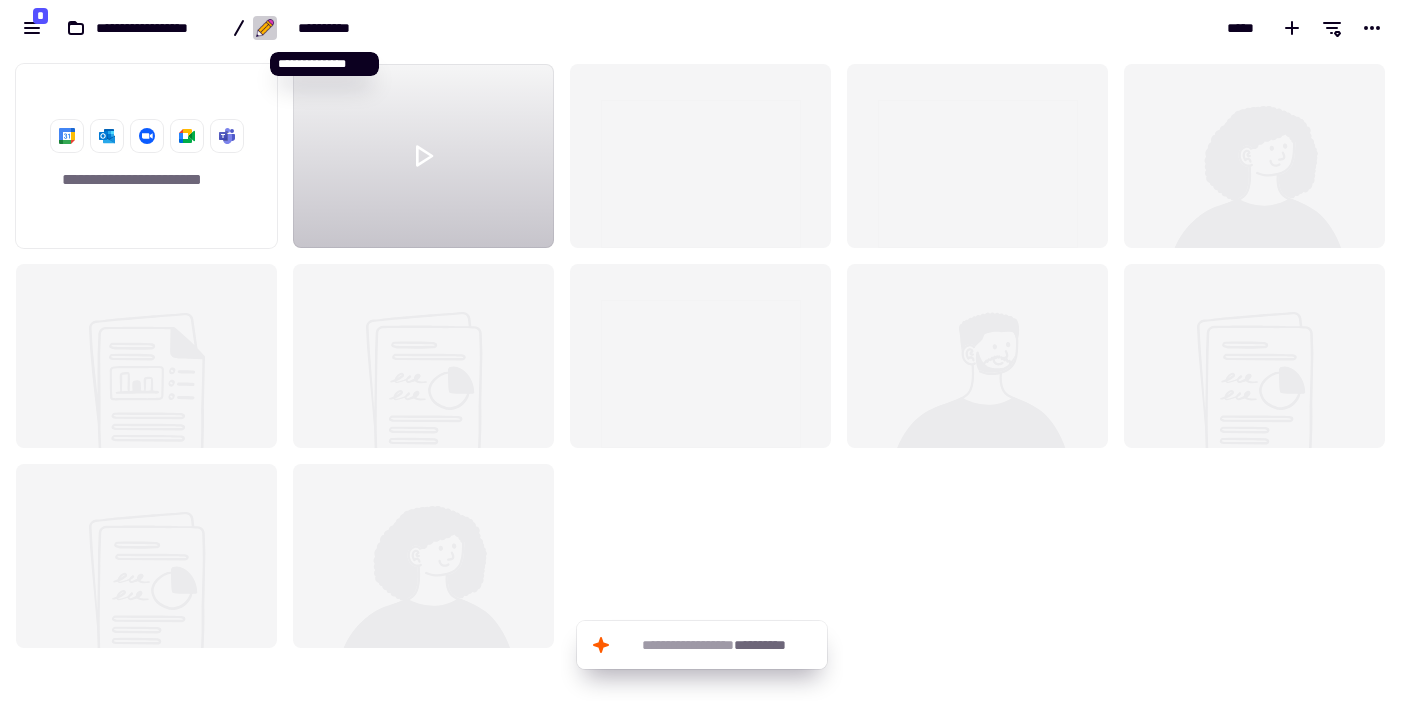 scroll, scrollTop: 1, scrollLeft: 1, axis: both 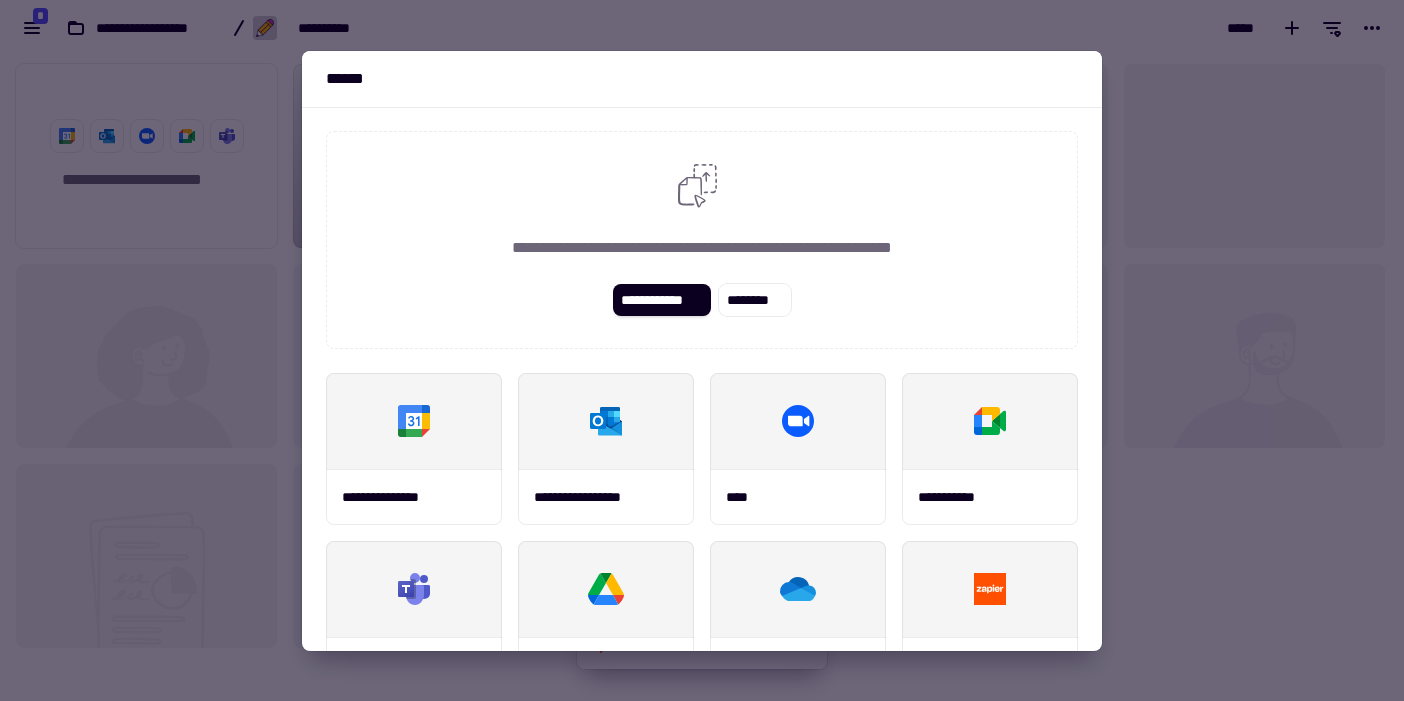 click at bounding box center (702, 350) 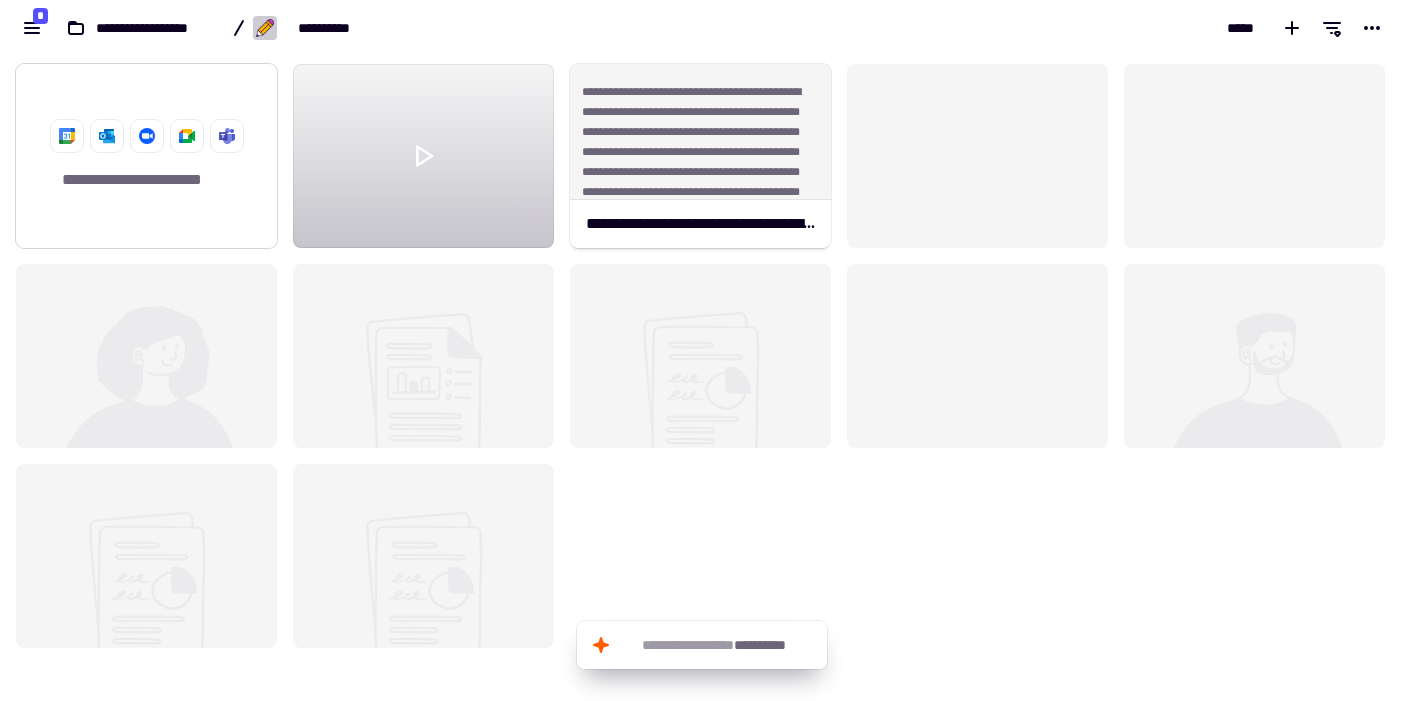 click on "**********" 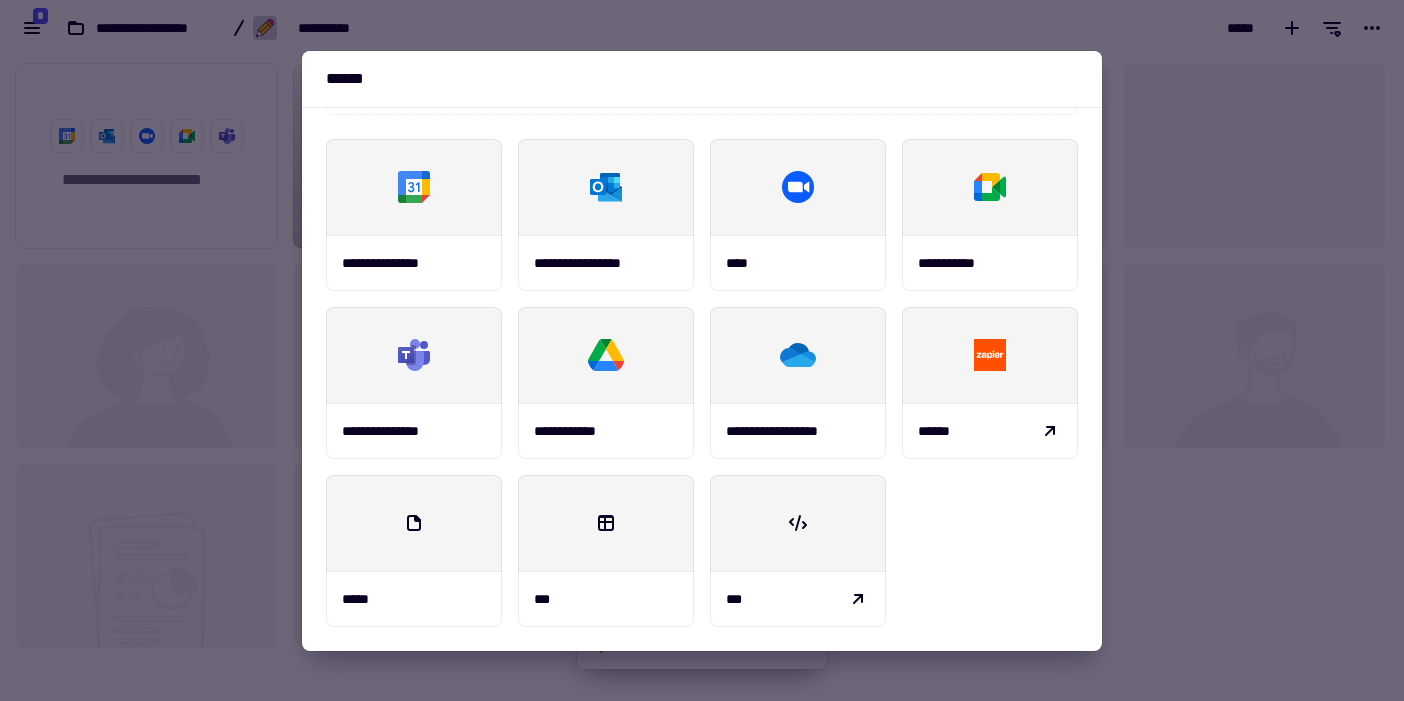 scroll, scrollTop: 0, scrollLeft: 0, axis: both 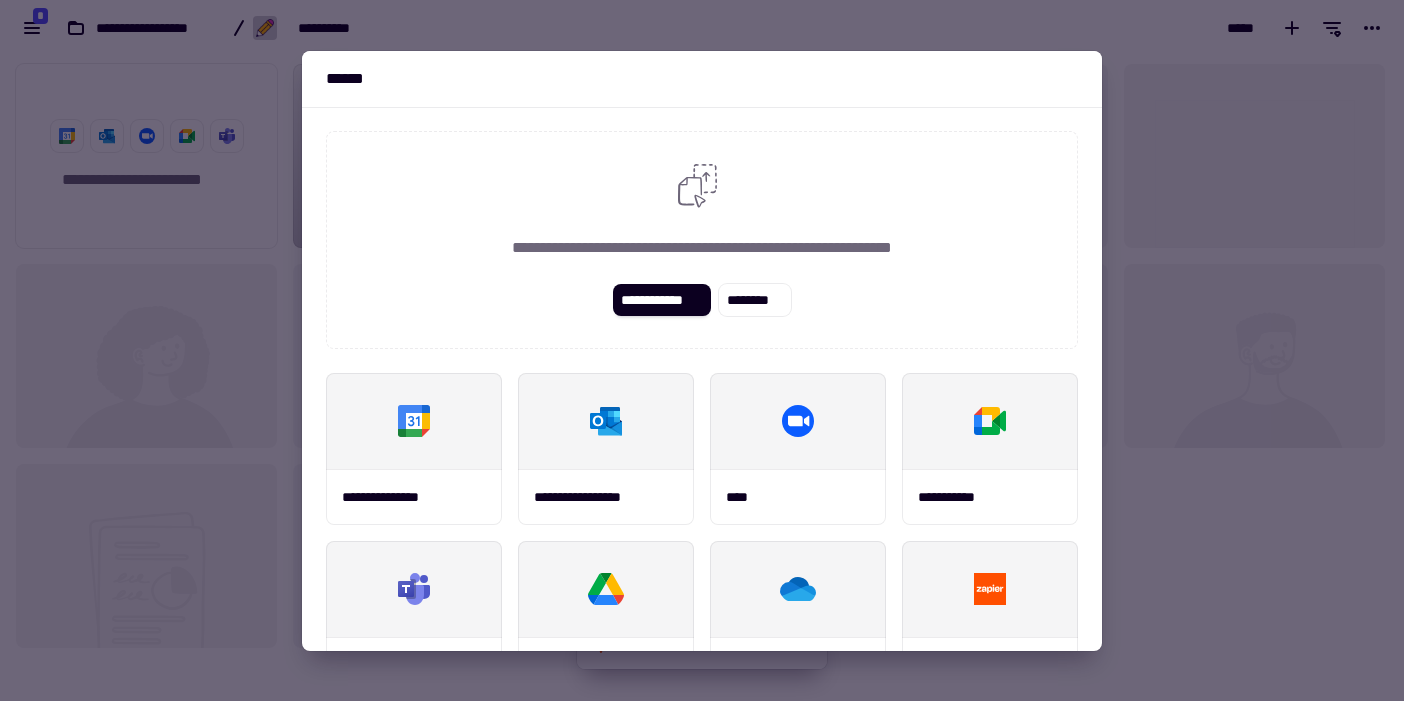 click at bounding box center (702, 350) 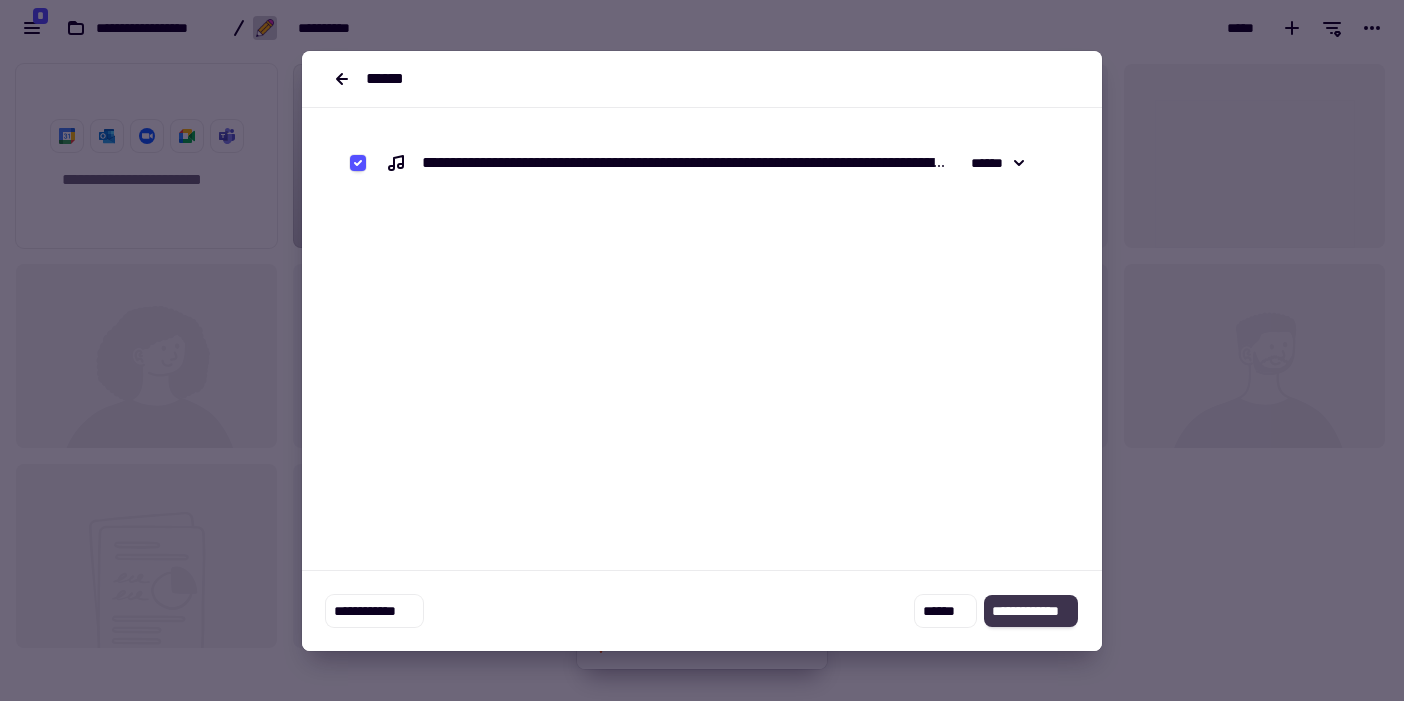 click on "**********" 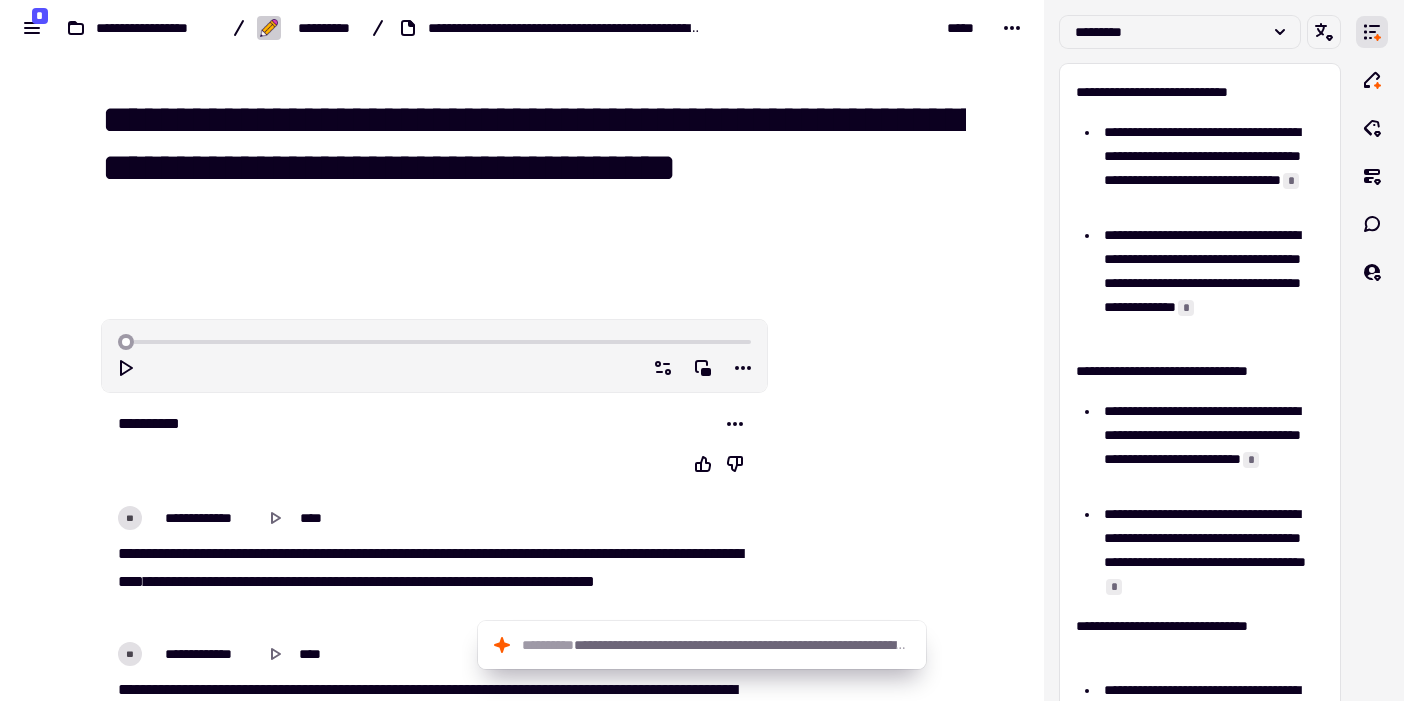 scroll, scrollTop: 0, scrollLeft: 0, axis: both 